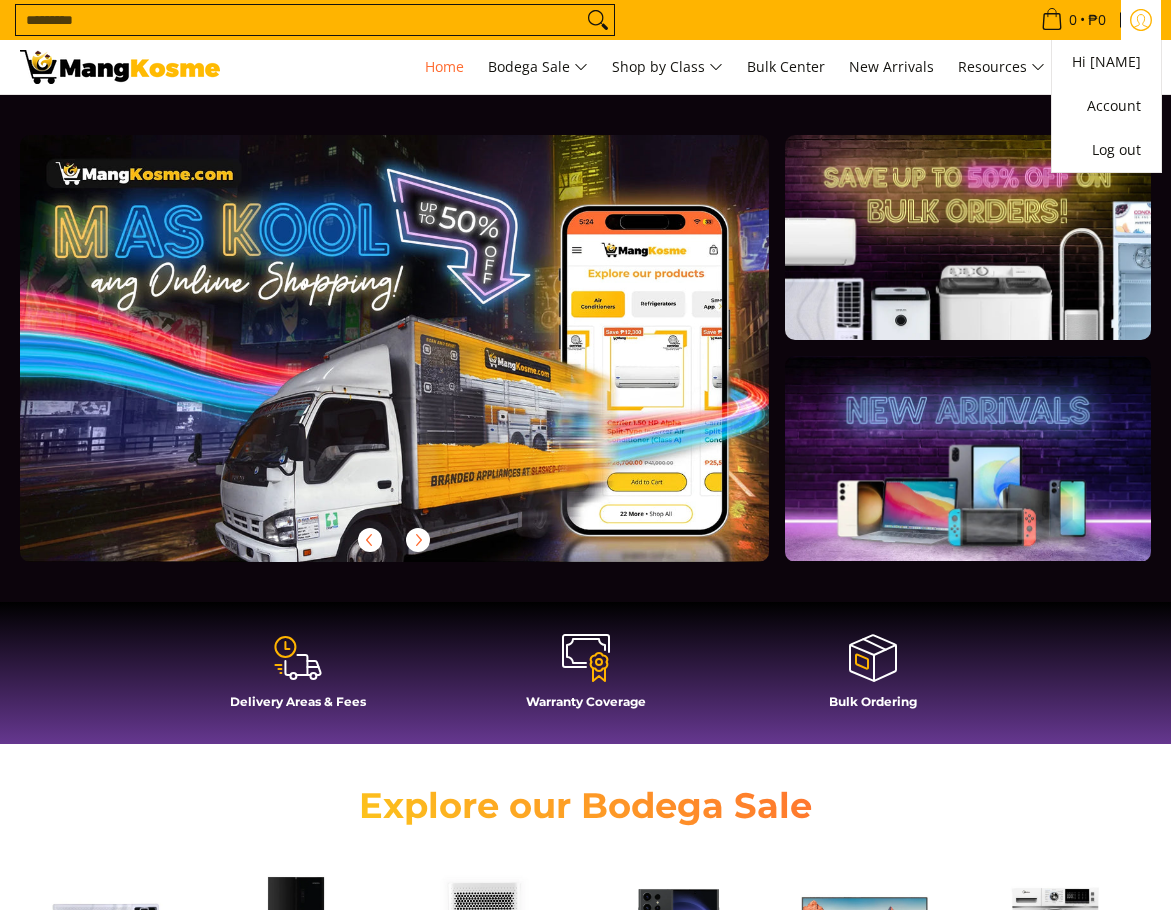 scroll, scrollTop: 0, scrollLeft: 0, axis: both 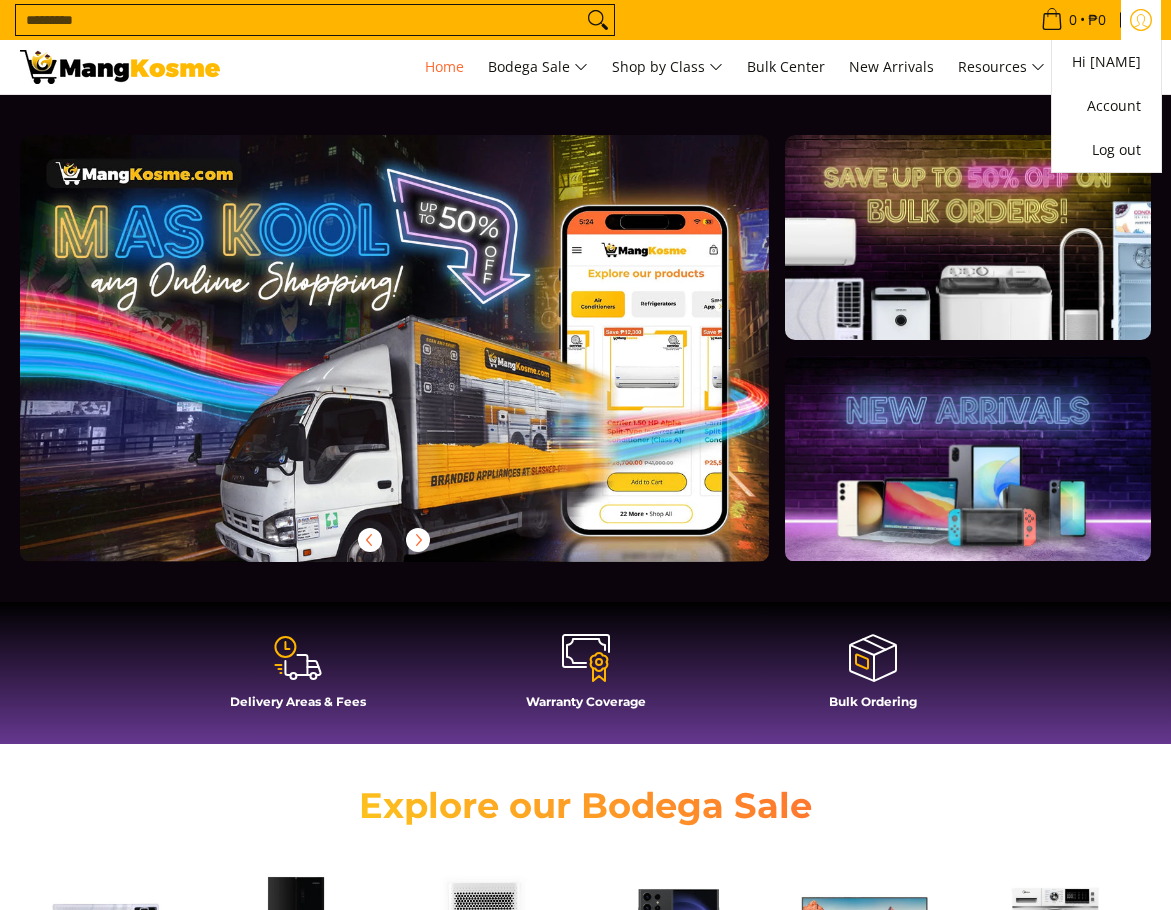 click 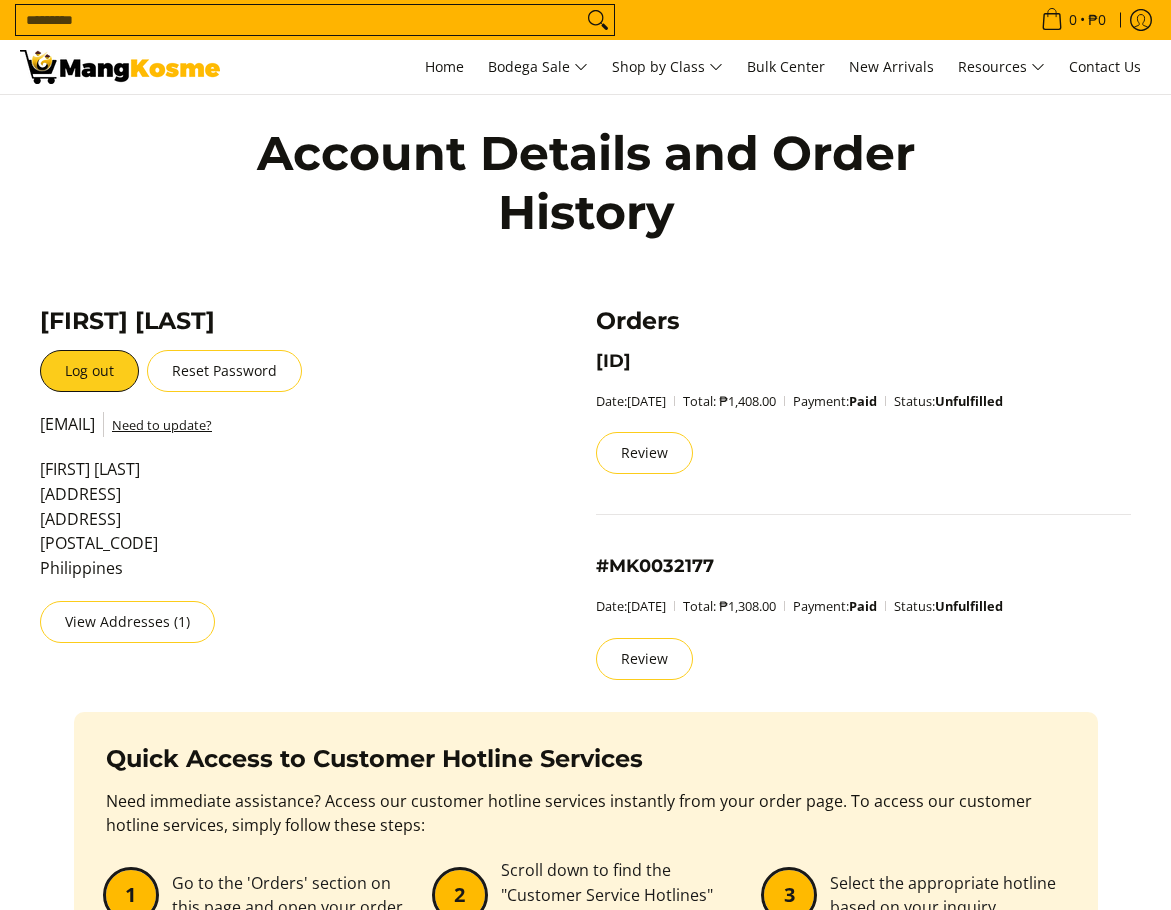 scroll, scrollTop: 0, scrollLeft: 0, axis: both 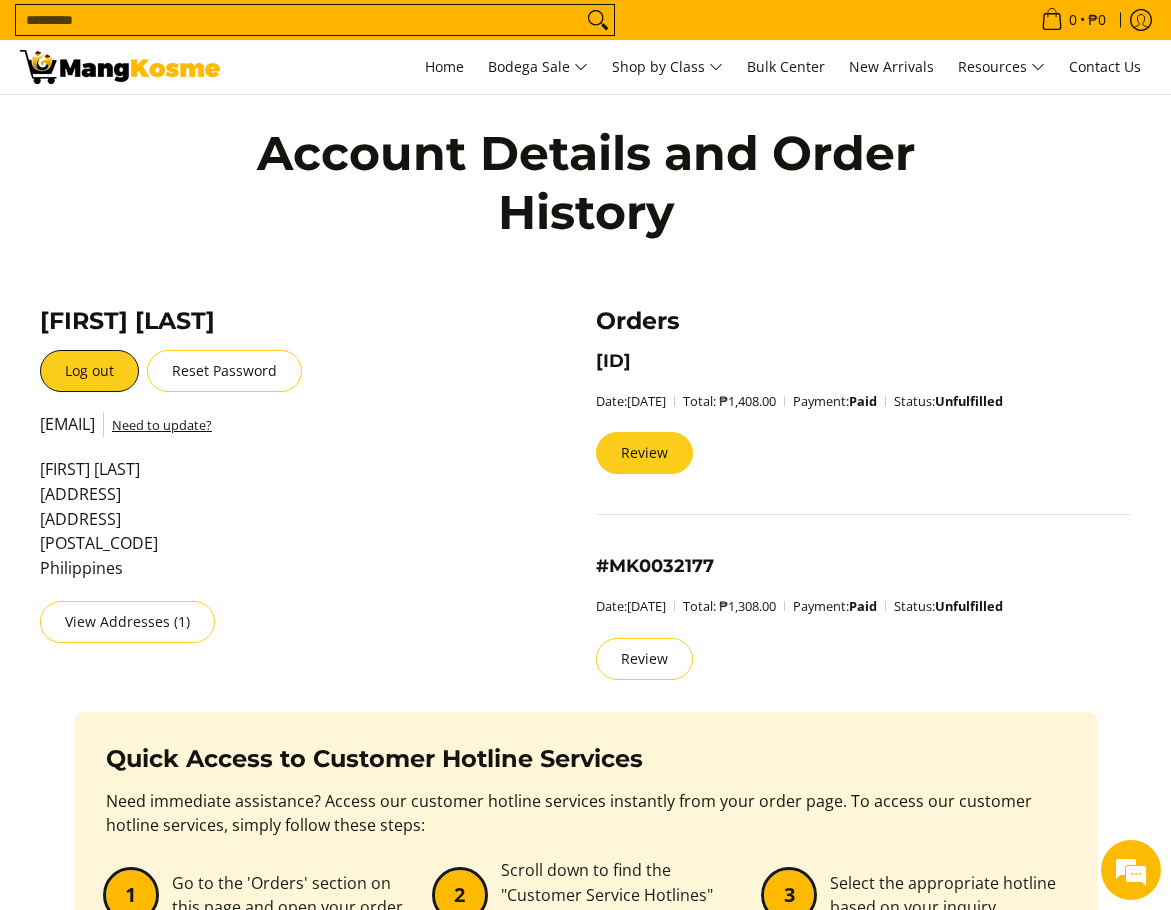 click on "Review" at bounding box center [644, 453] 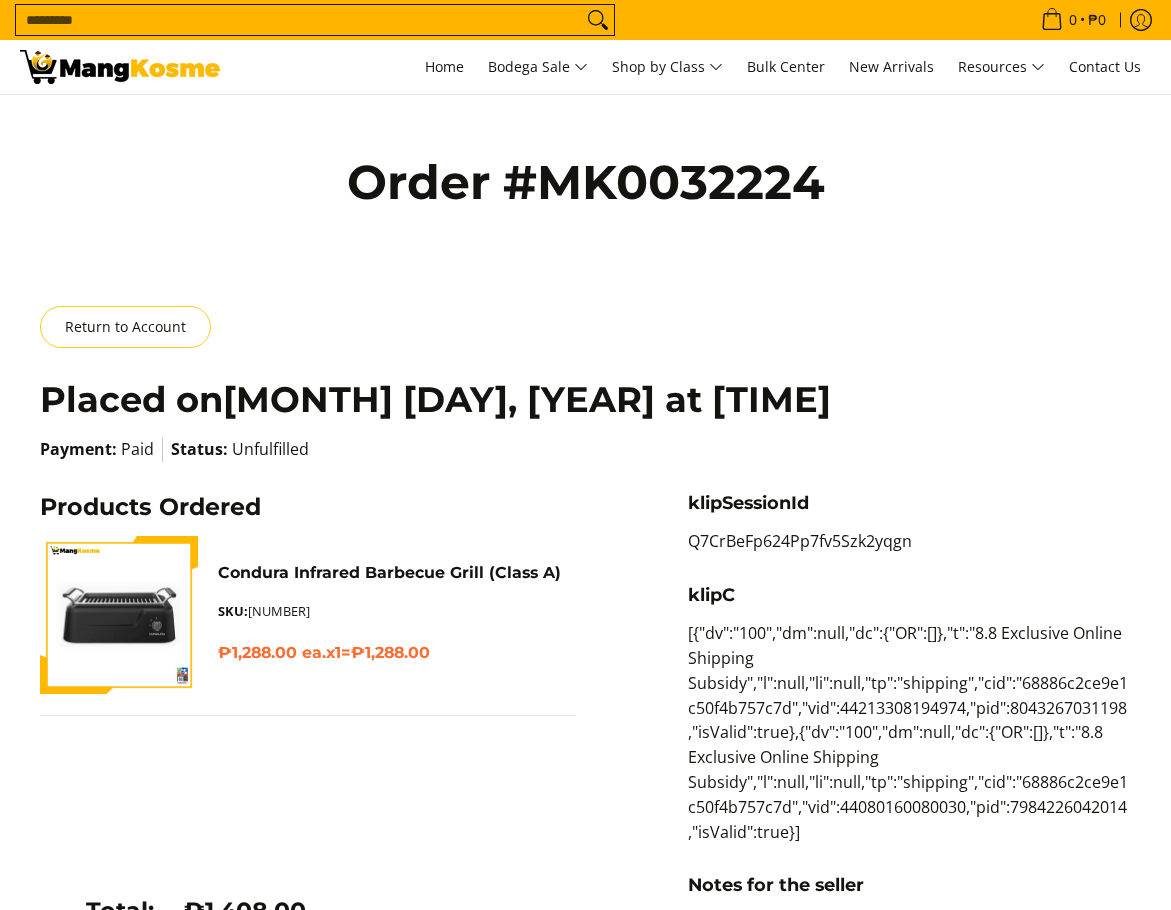 scroll, scrollTop: 0, scrollLeft: 0, axis: both 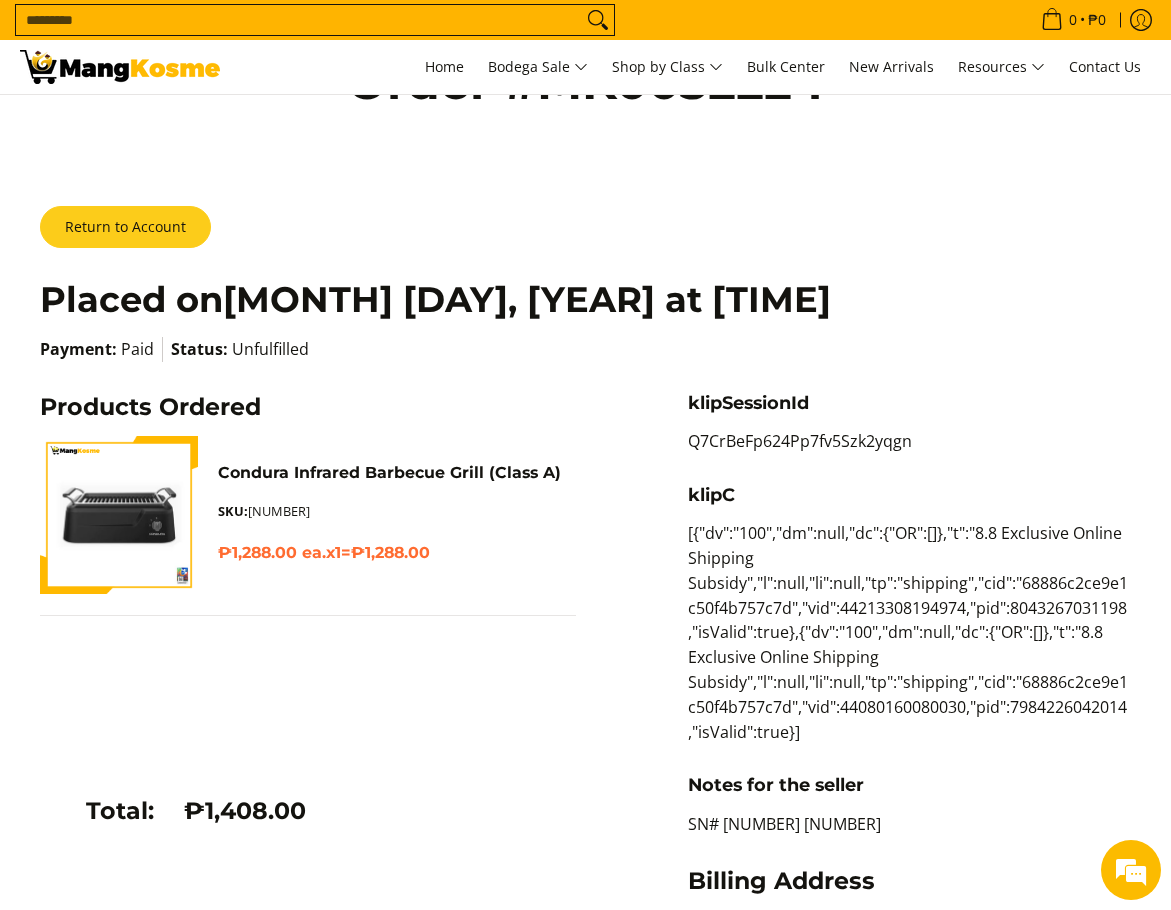 click on "Return to Account" at bounding box center [125, 227] 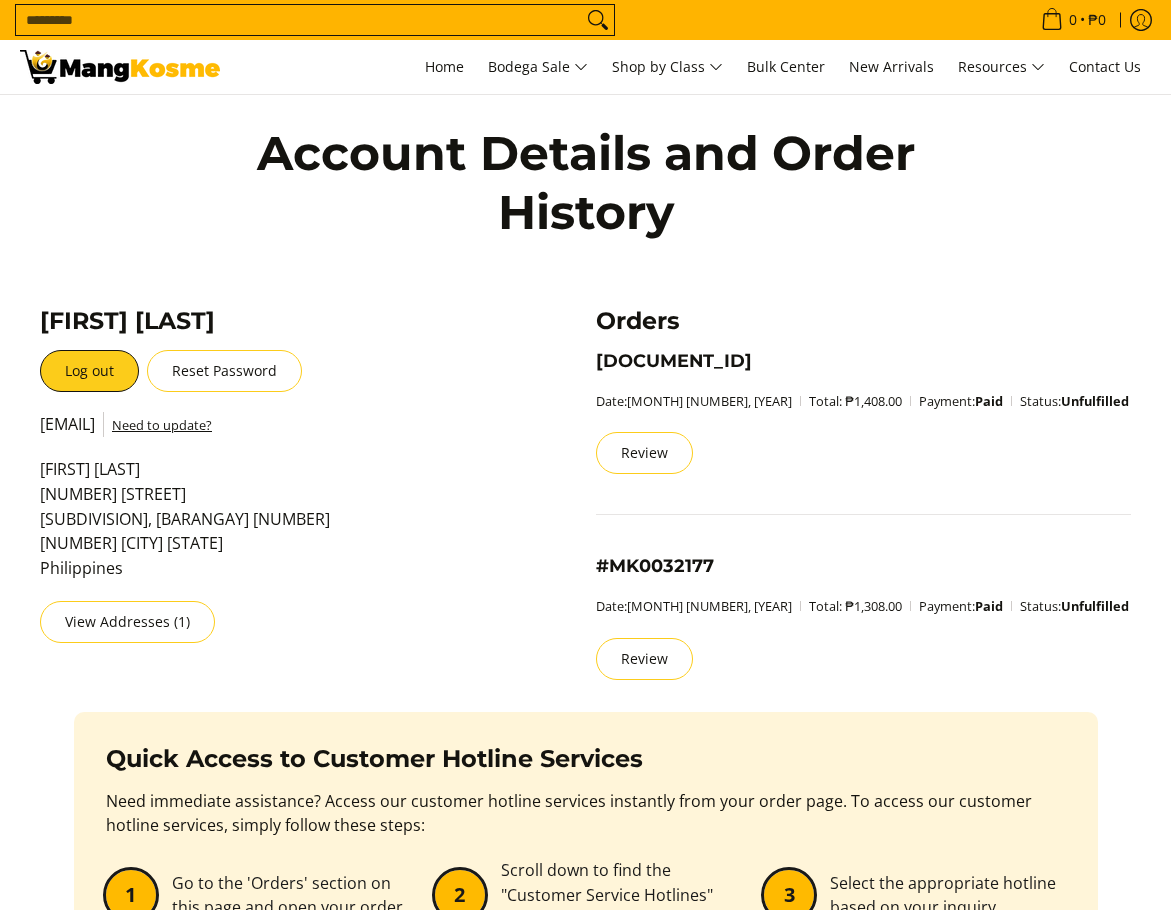 scroll, scrollTop: 0, scrollLeft: 0, axis: both 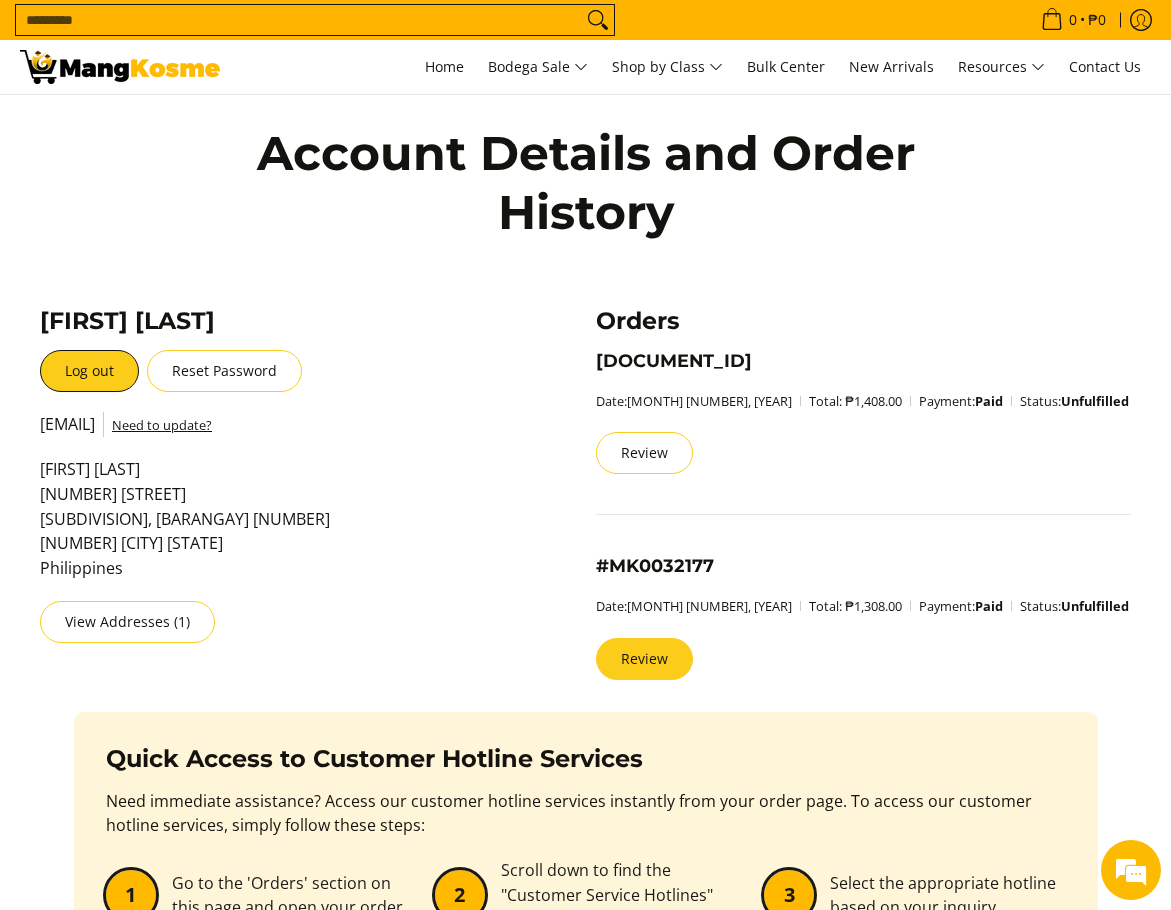 click on "Review" at bounding box center (644, 659) 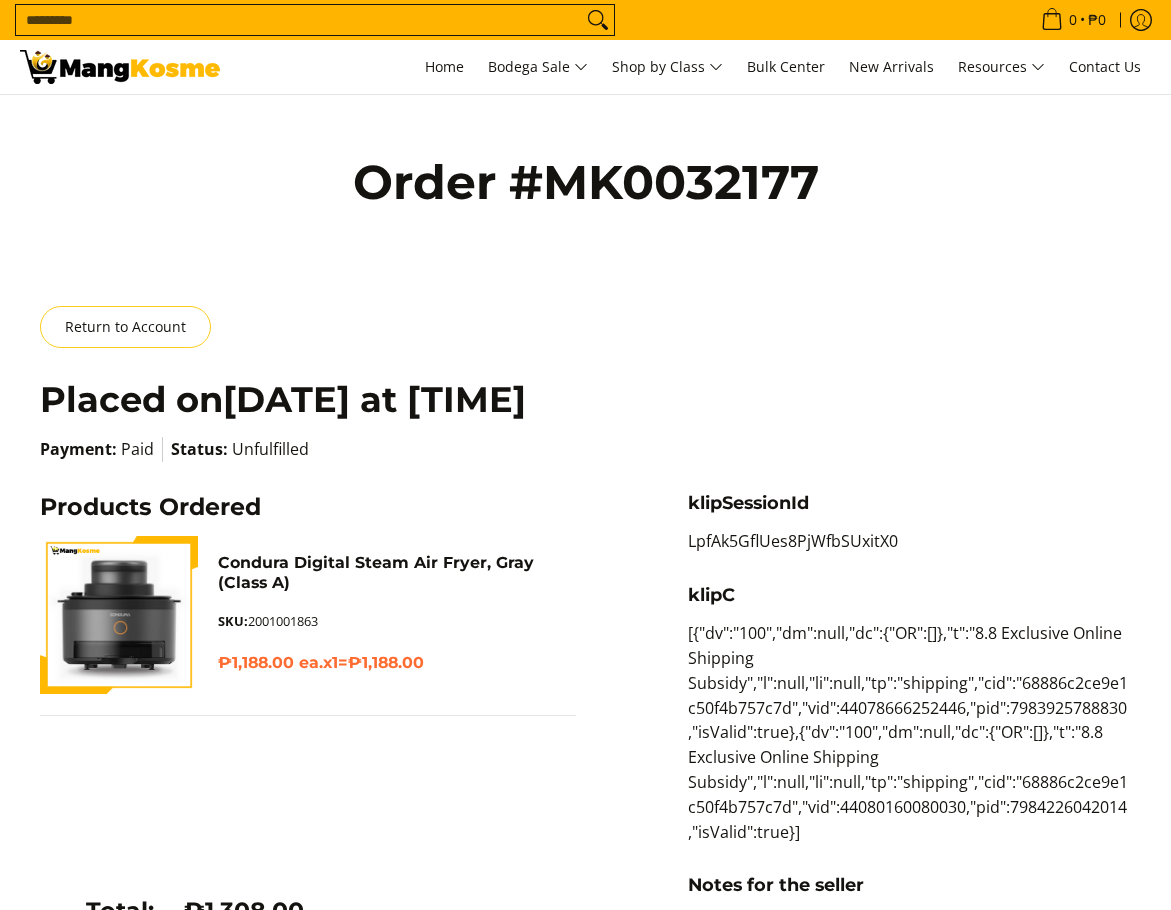 scroll, scrollTop: 0, scrollLeft: 0, axis: both 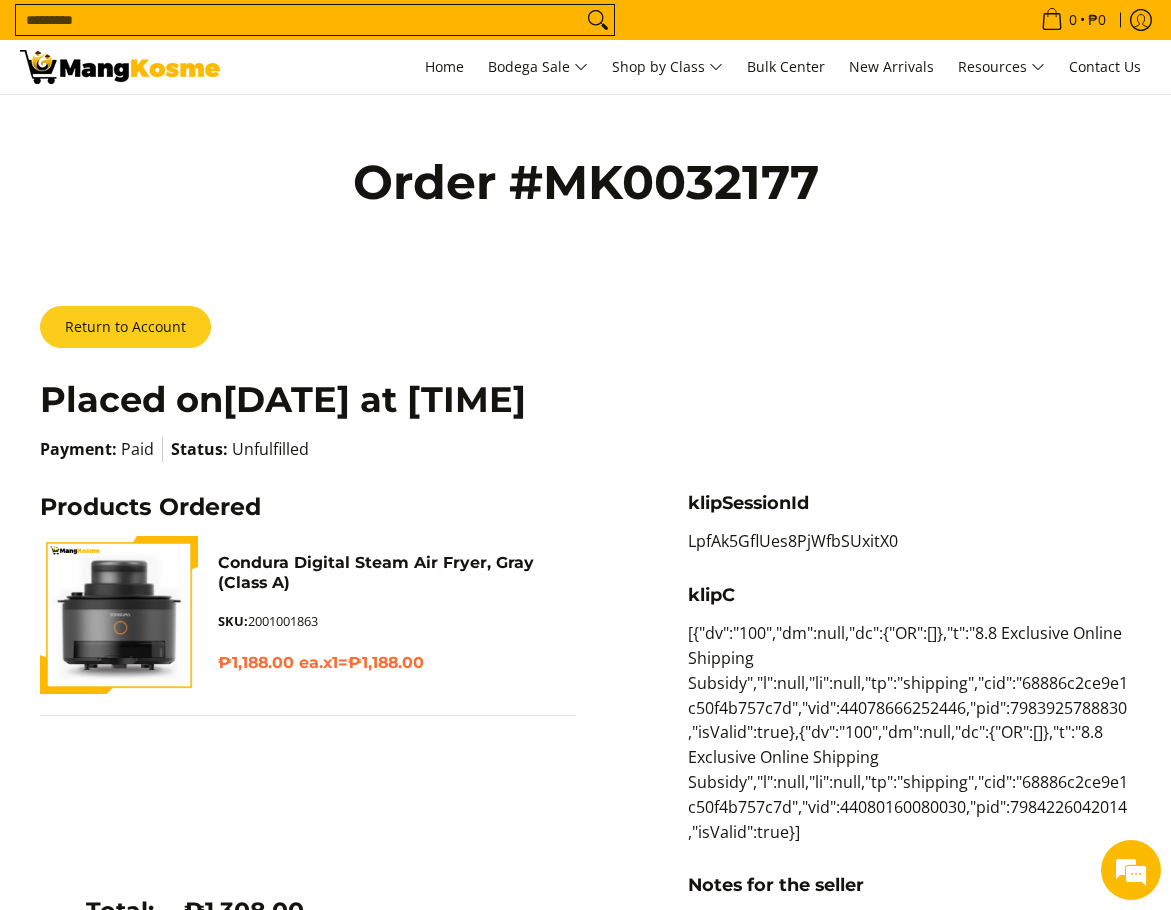 click on "Return to Account" at bounding box center (125, 327) 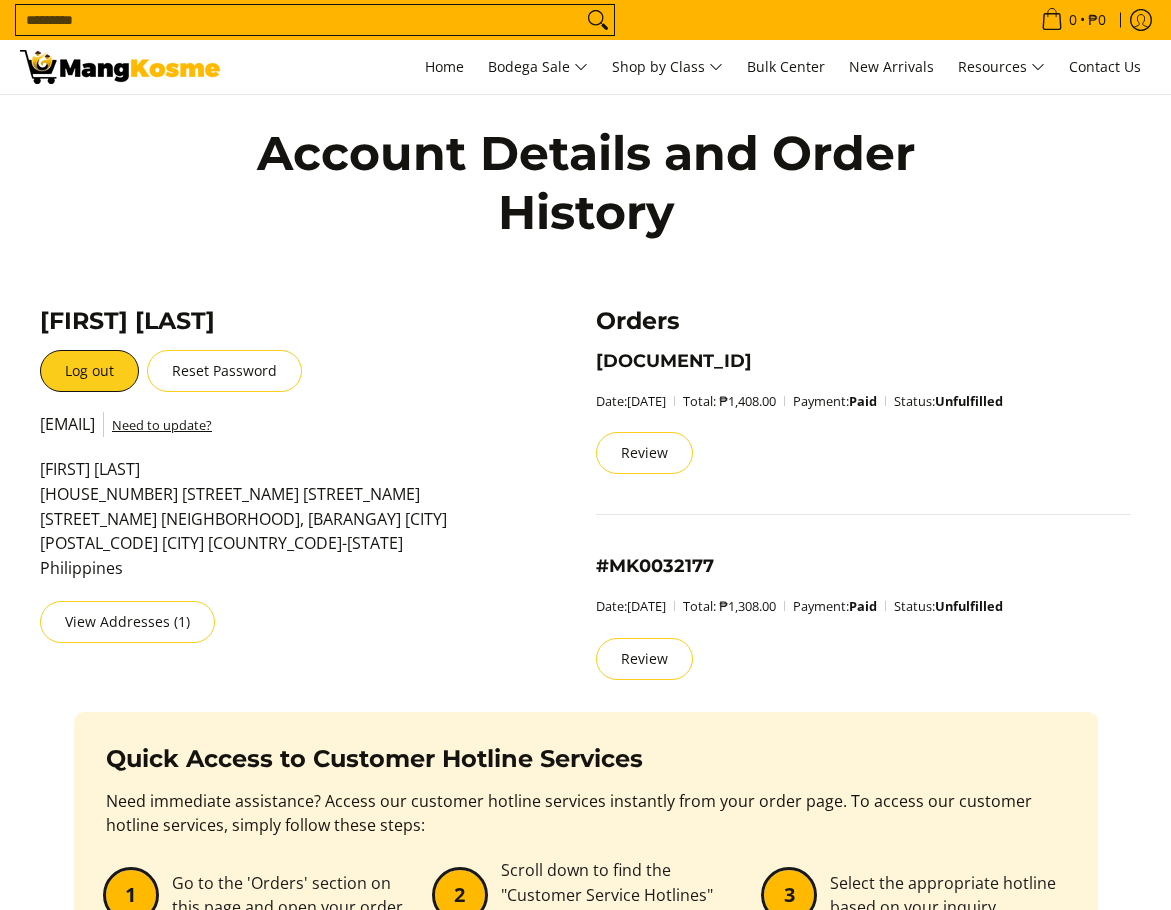 scroll, scrollTop: 0, scrollLeft: 0, axis: both 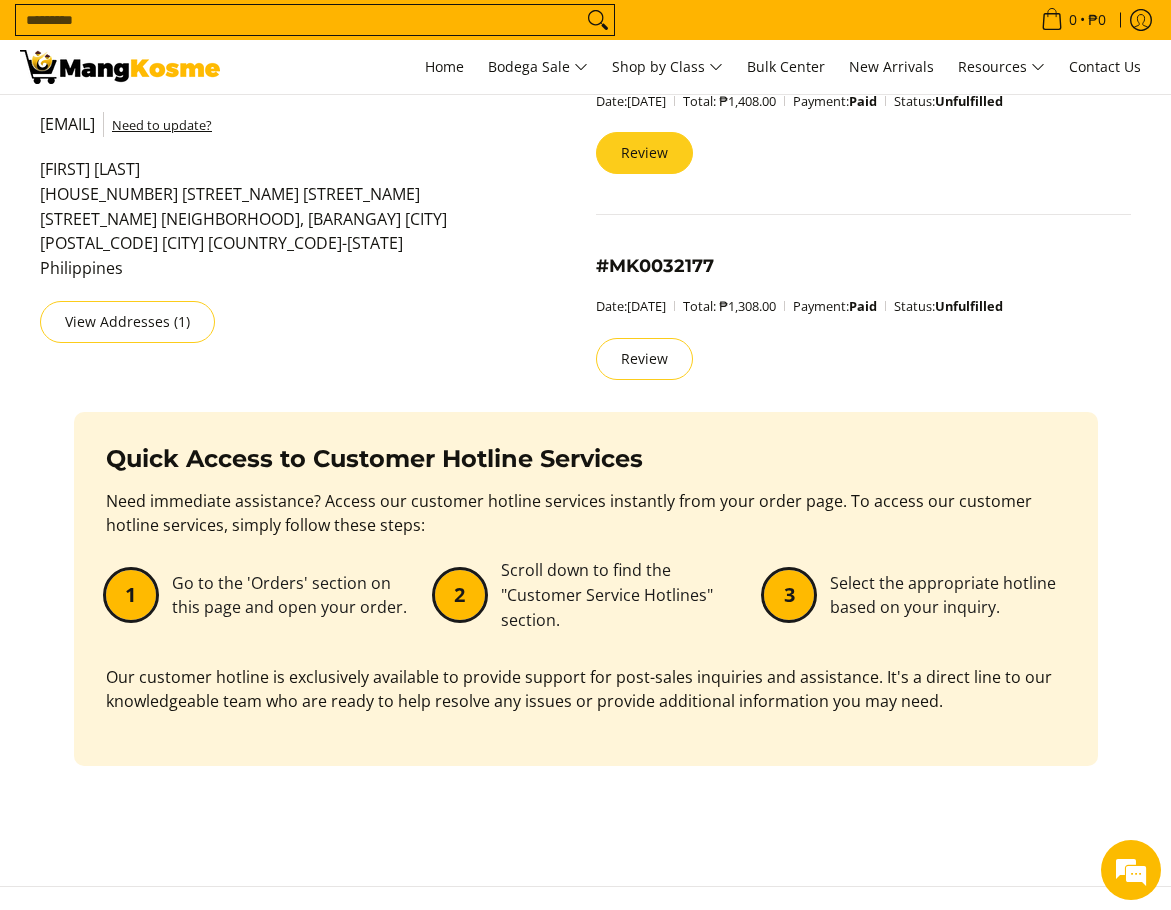 click on "Review" at bounding box center (644, 153) 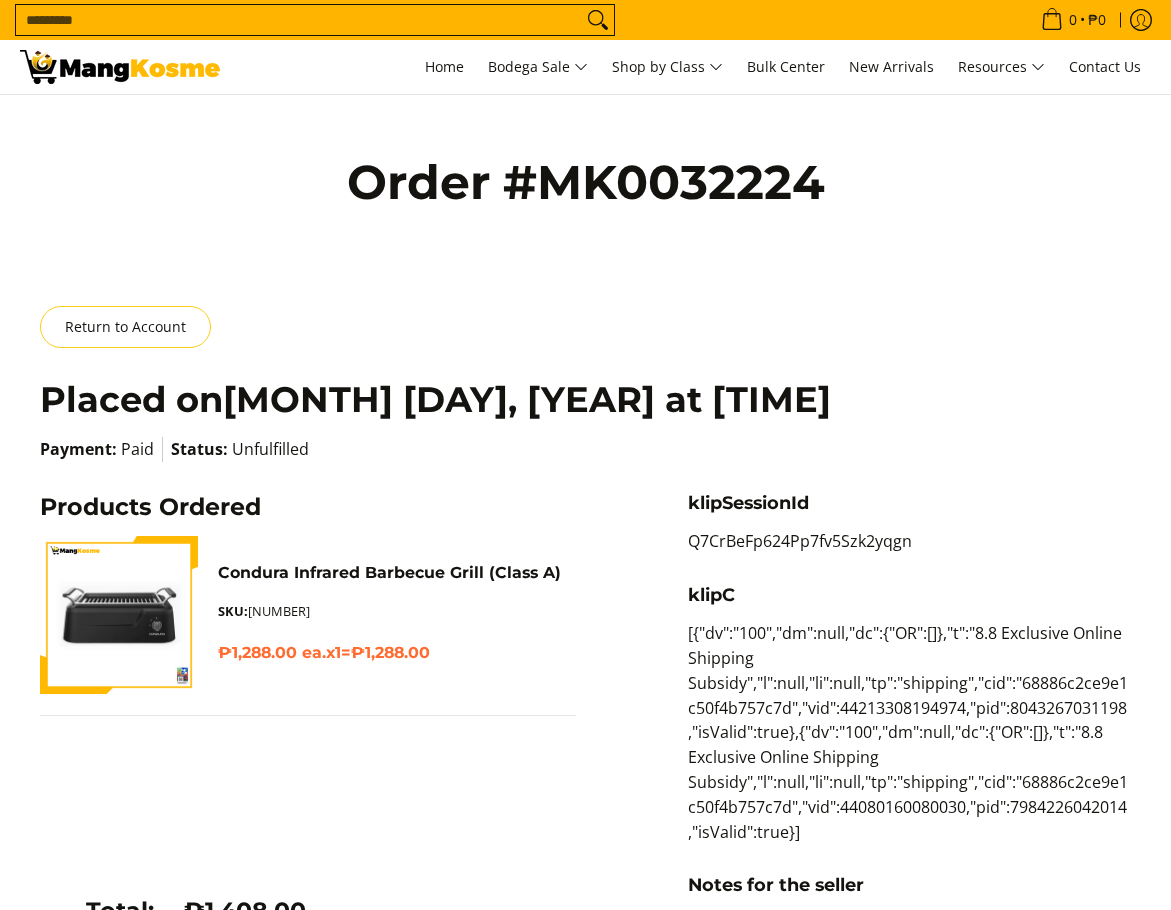 scroll, scrollTop: 433, scrollLeft: 0, axis: vertical 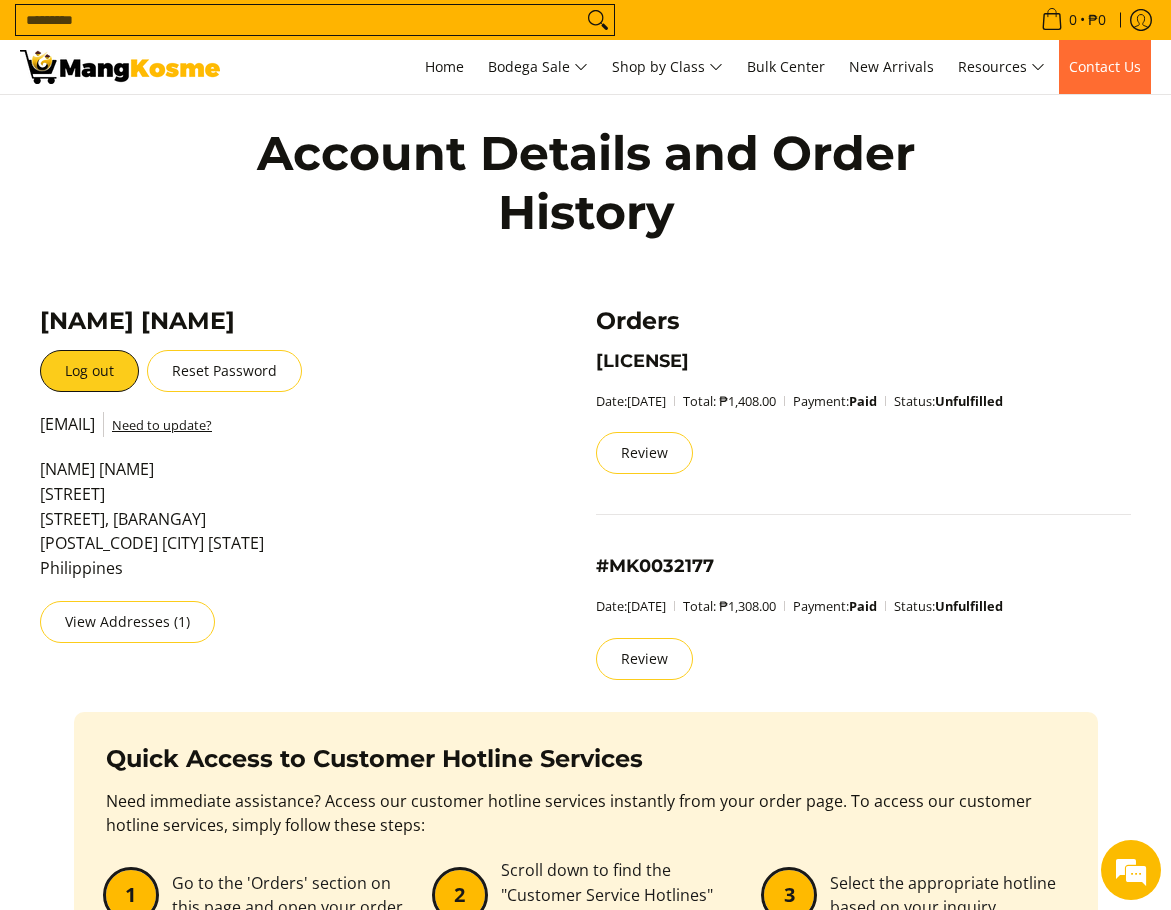 click on "Contact Us" at bounding box center (1105, 66) 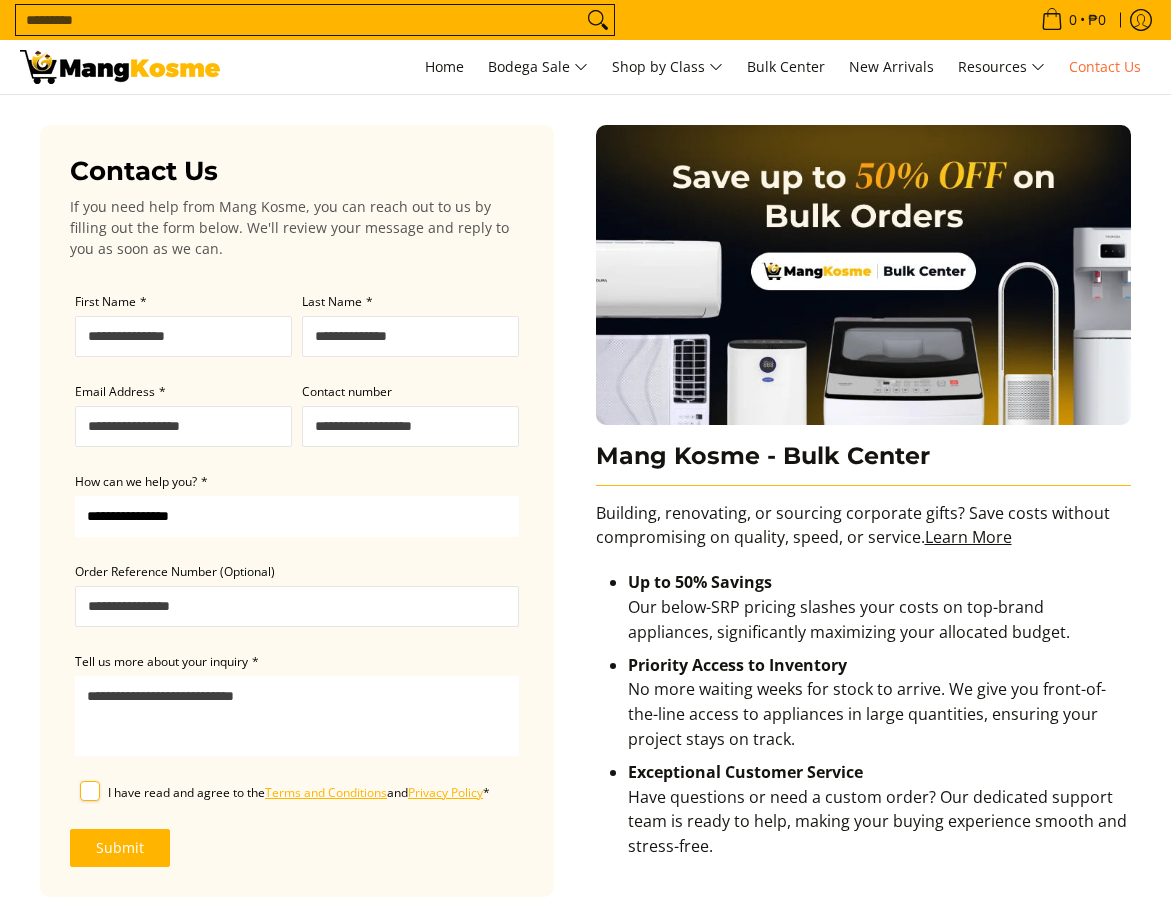 scroll, scrollTop: 0, scrollLeft: 0, axis: both 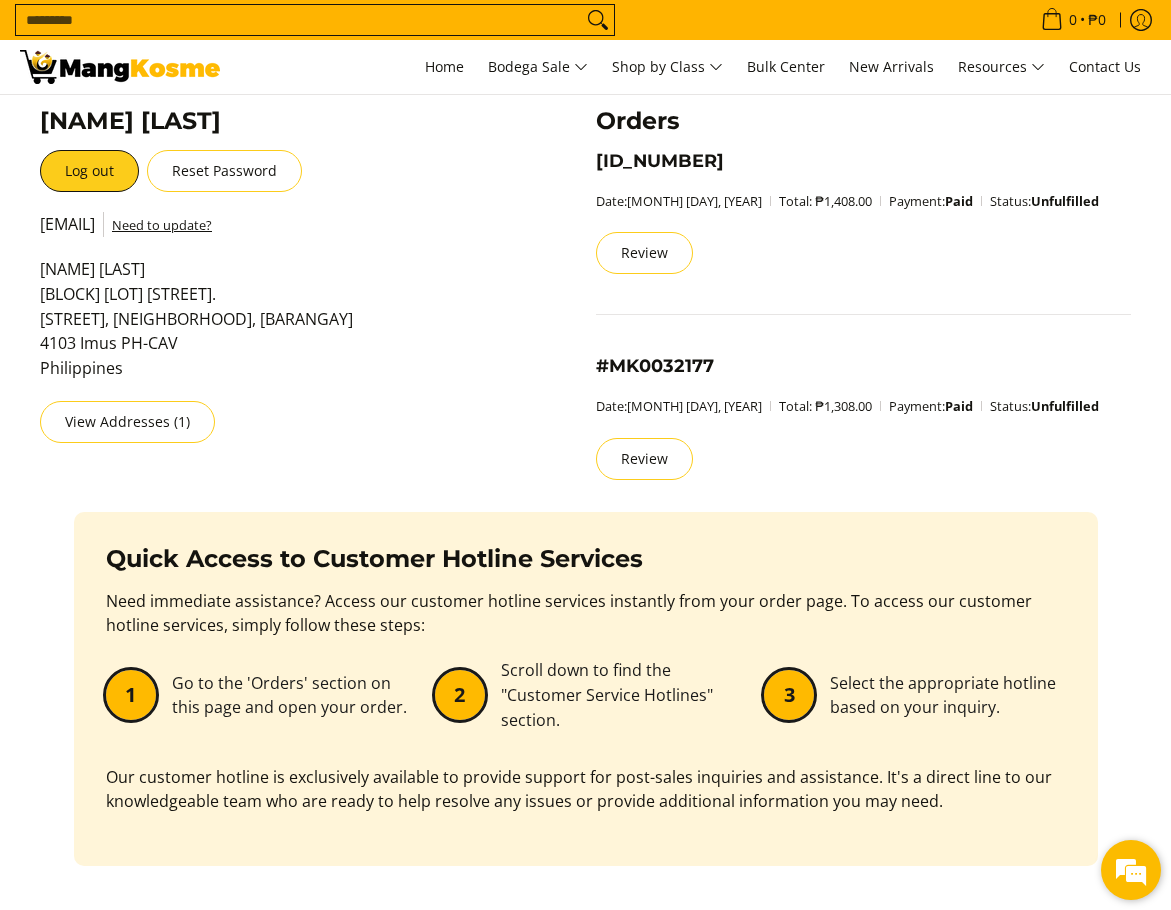 click at bounding box center (1131, 870) 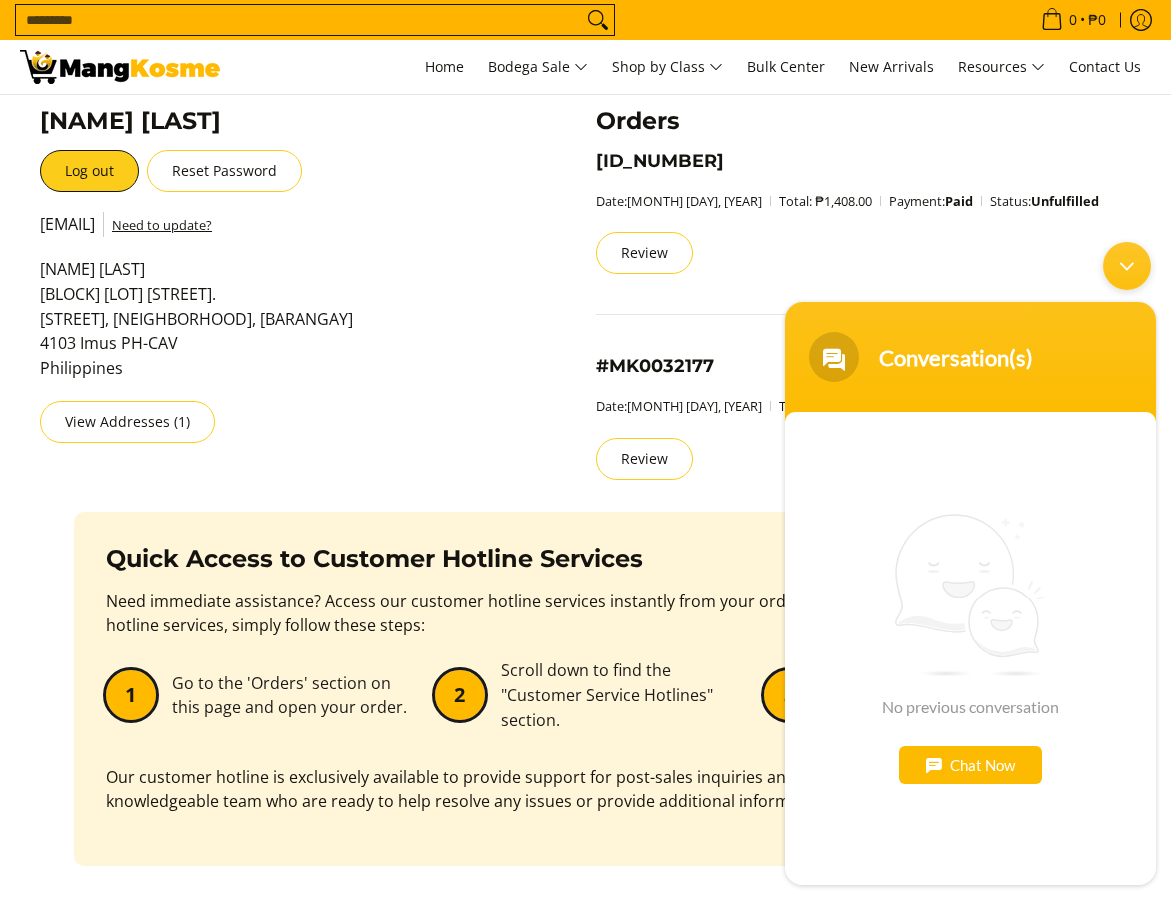 click at bounding box center [1127, 266] 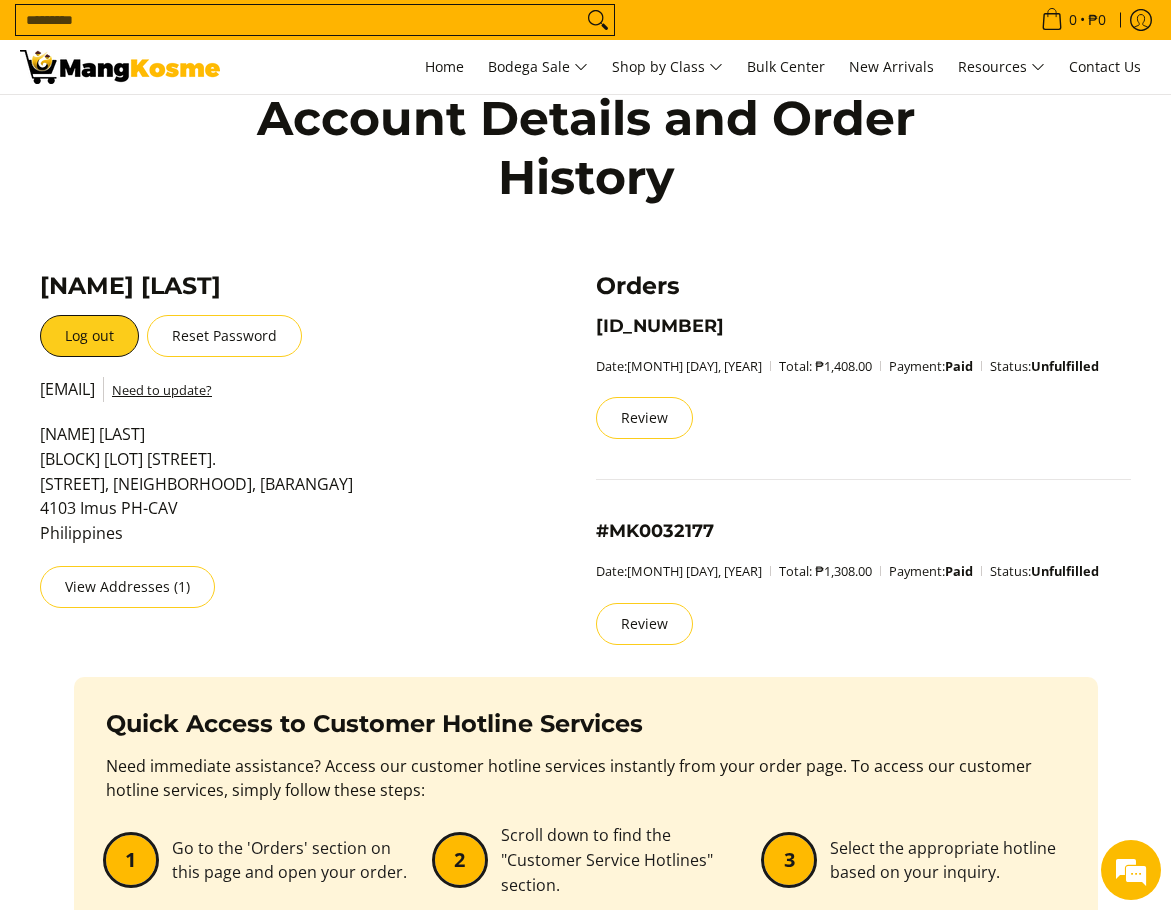 scroll, scrollTop: 0, scrollLeft: 0, axis: both 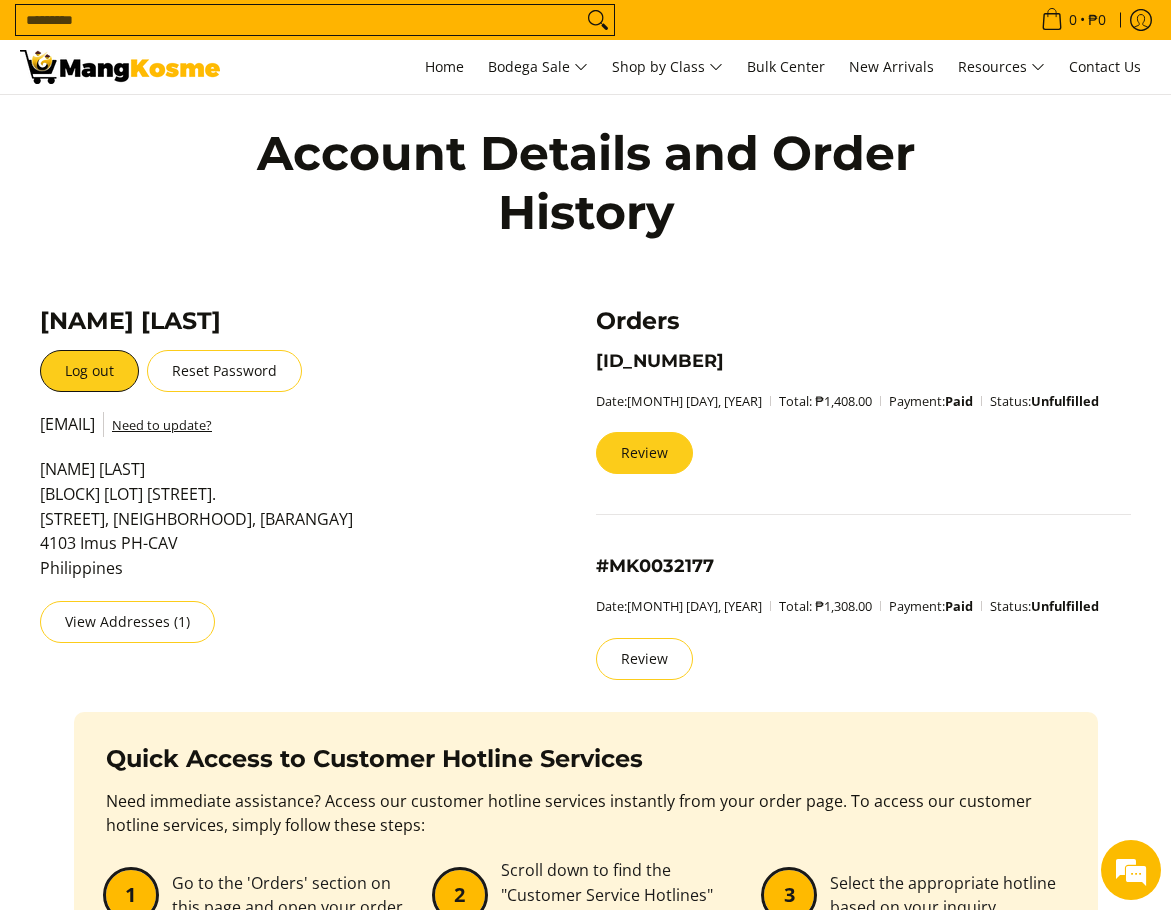 click on "Review" at bounding box center [644, 453] 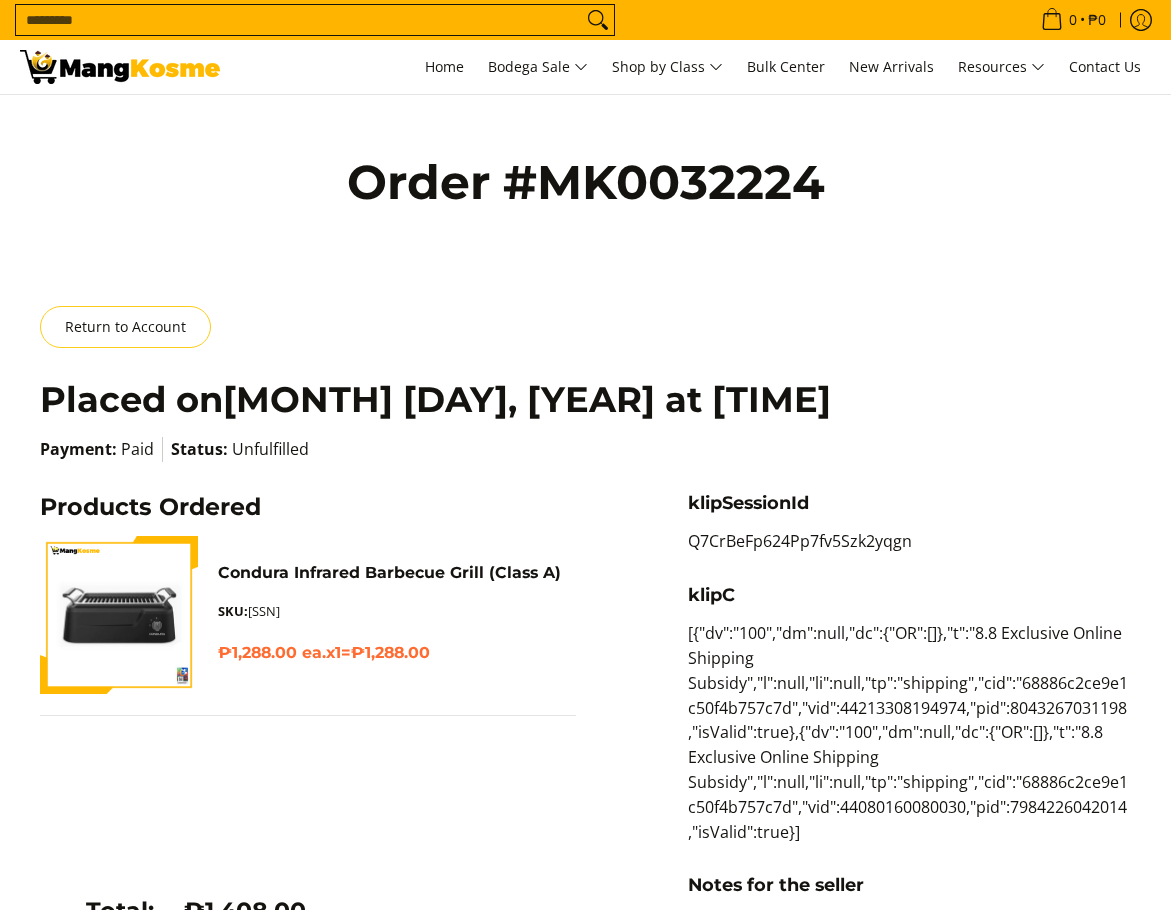 scroll, scrollTop: 0, scrollLeft: 0, axis: both 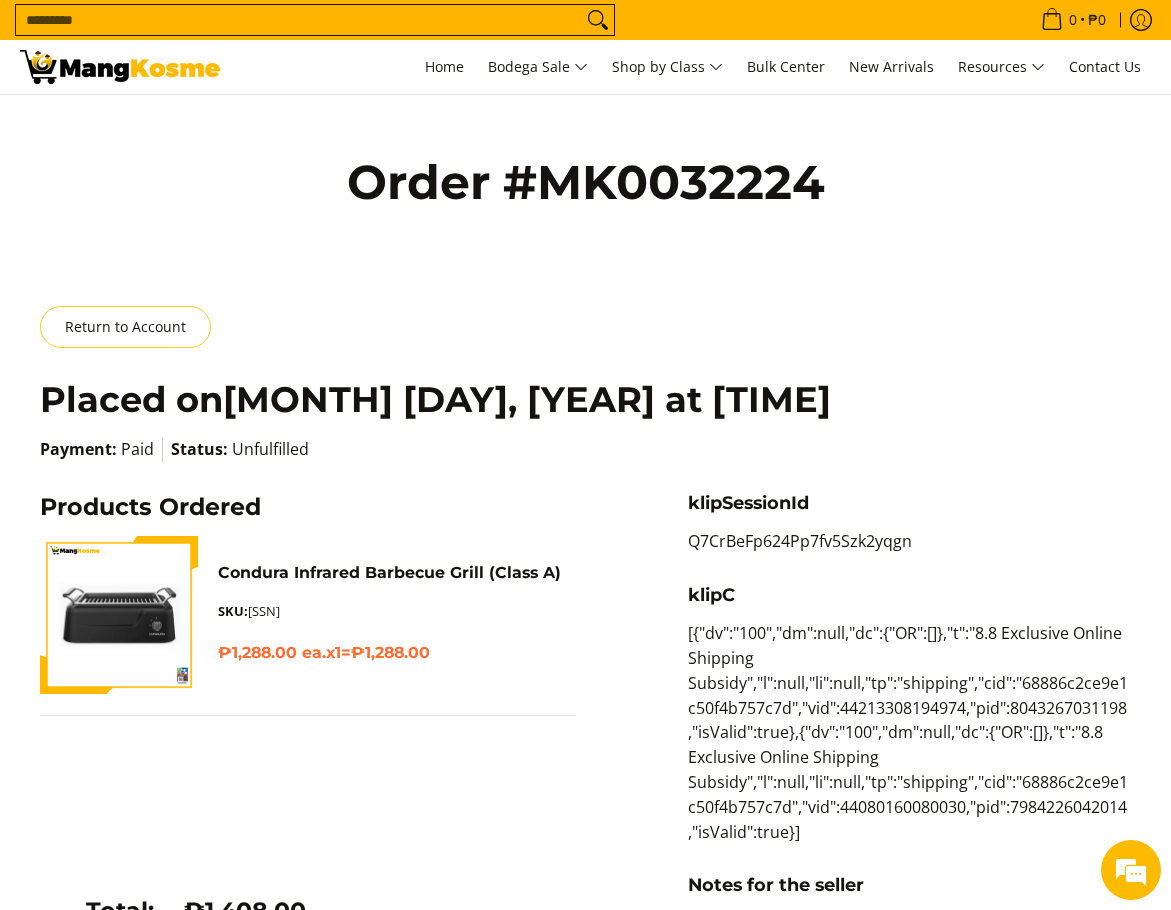 click at bounding box center [119, 615] 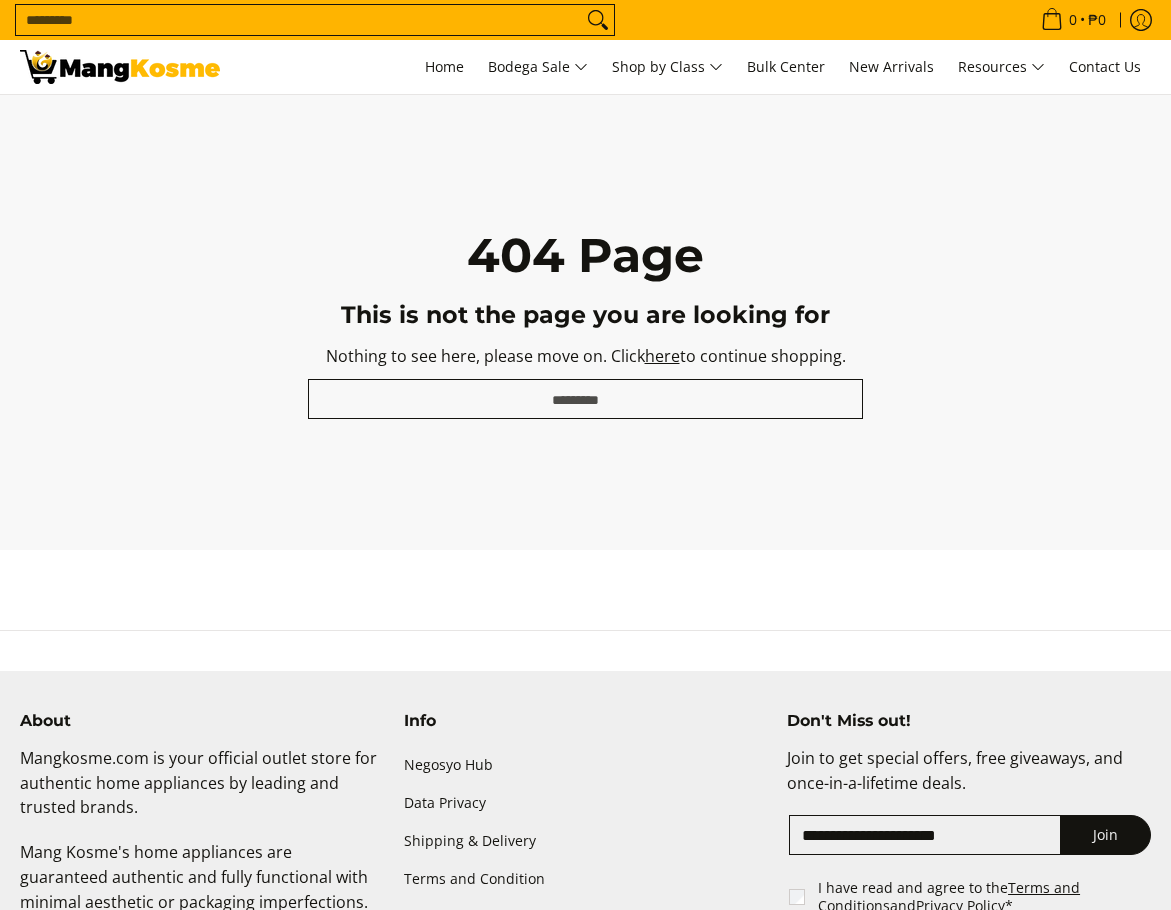scroll, scrollTop: 0, scrollLeft: 0, axis: both 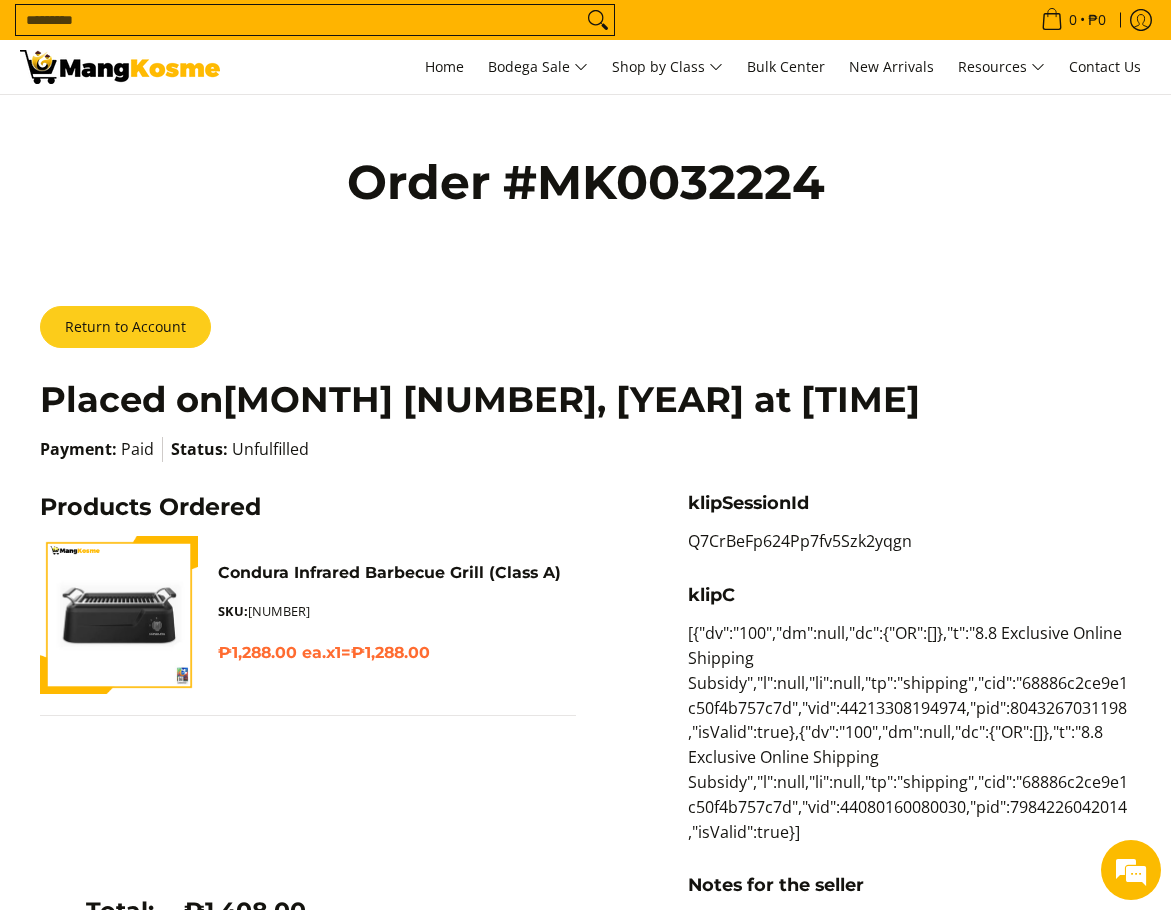 click on "Return to Account" at bounding box center [125, 327] 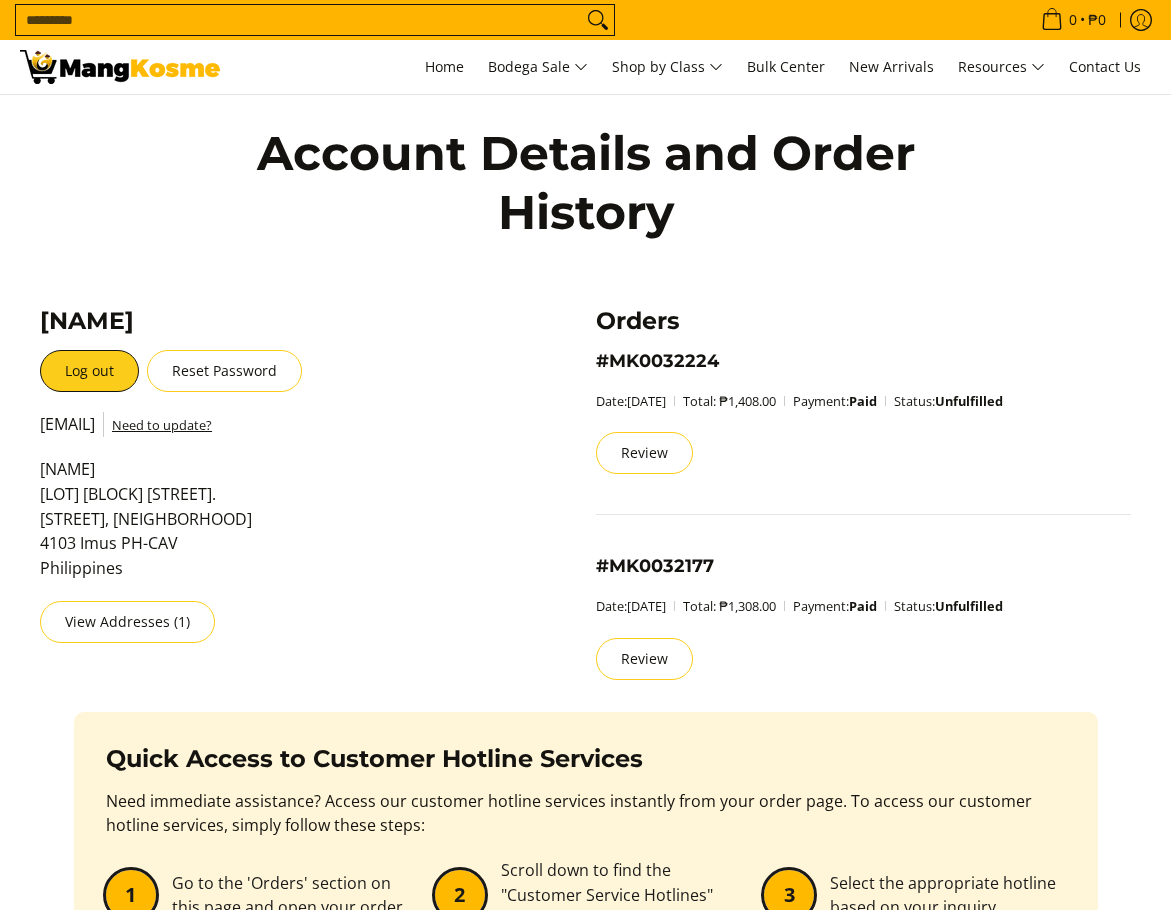 scroll, scrollTop: 0, scrollLeft: 0, axis: both 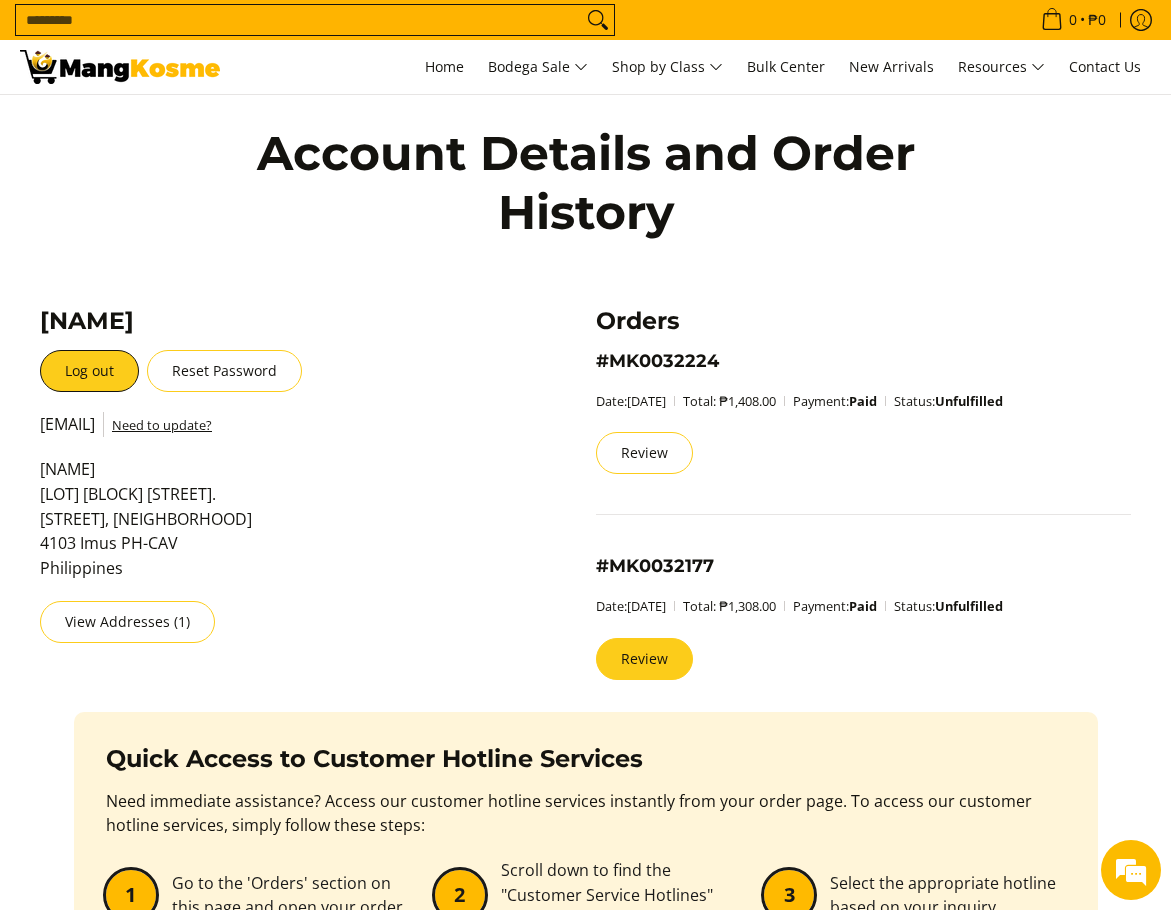 drag, startPoint x: 0, startPoint y: 0, endPoint x: 638, endPoint y: 661, distance: 918.67566 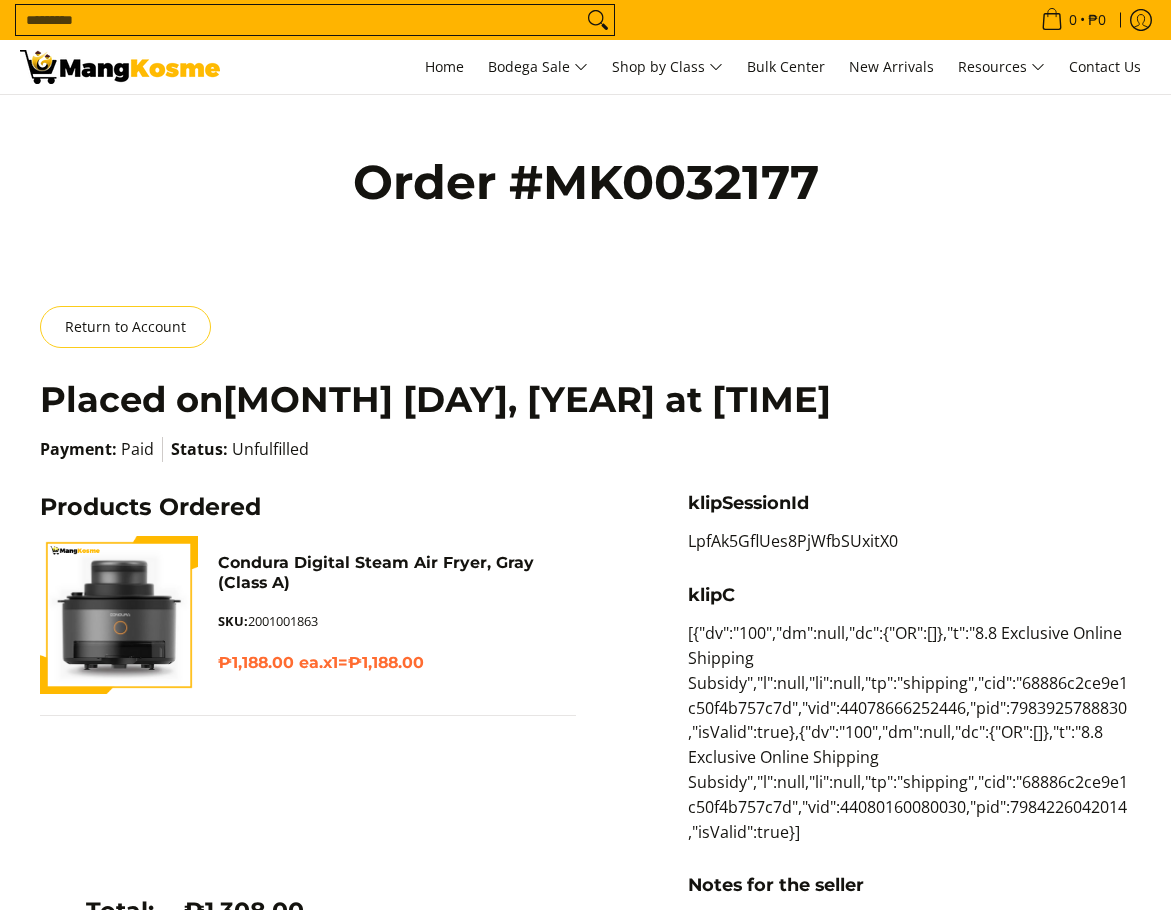 scroll, scrollTop: 0, scrollLeft: 0, axis: both 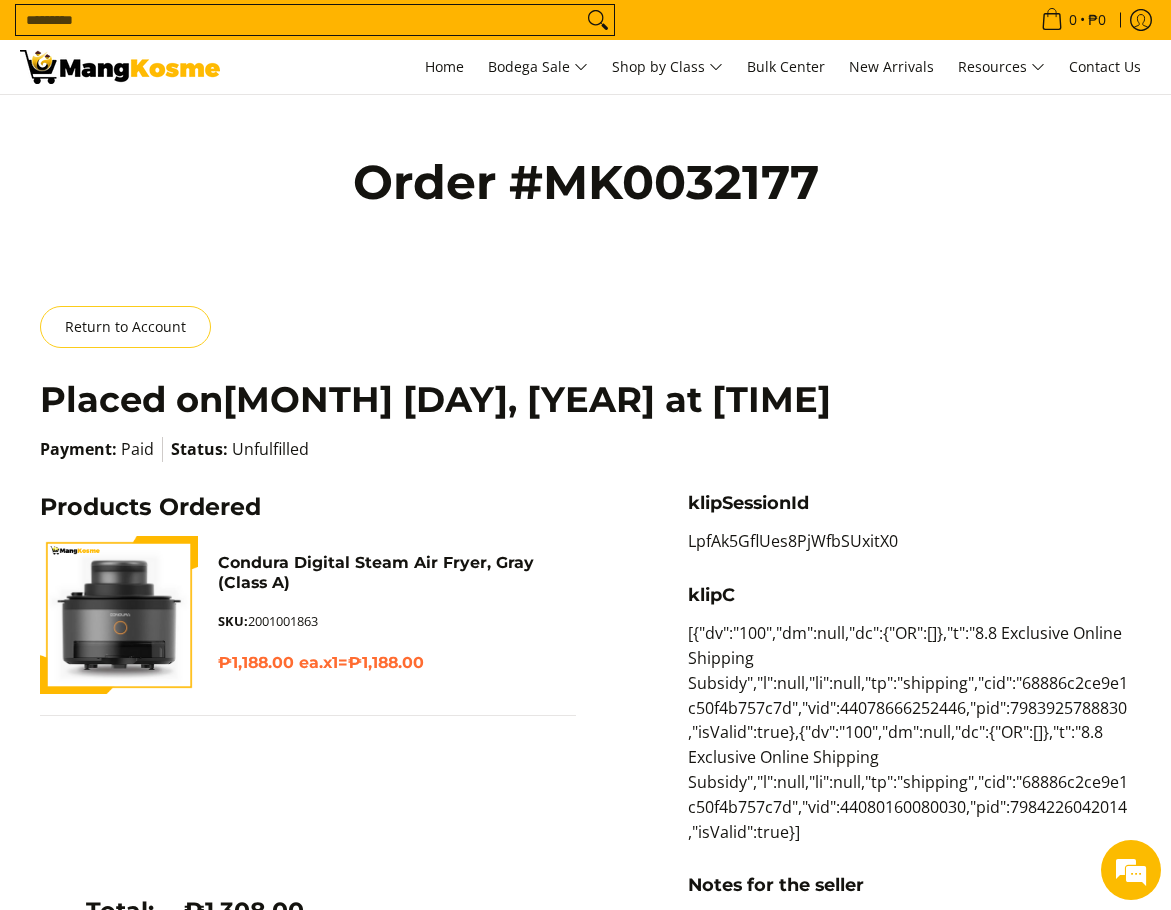 click at bounding box center (119, 615) 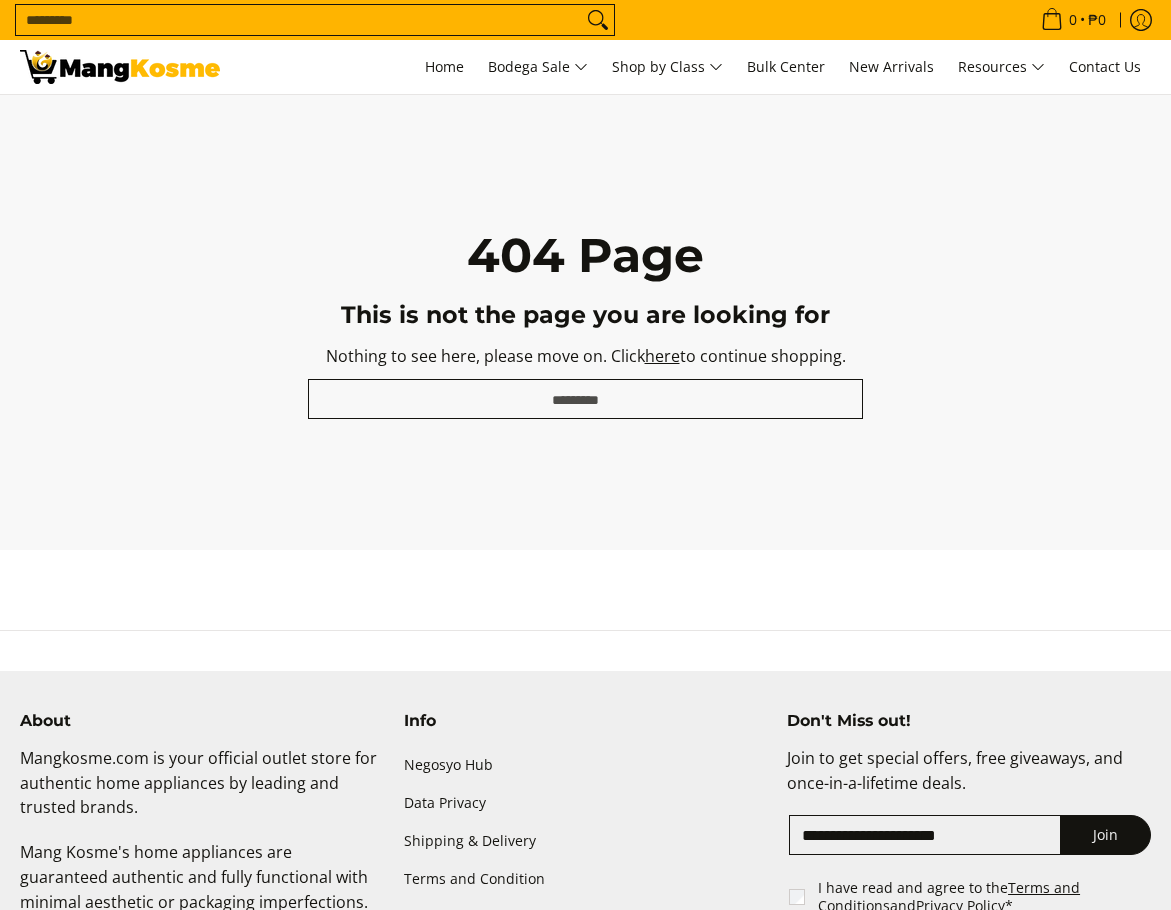 scroll, scrollTop: 0, scrollLeft: 0, axis: both 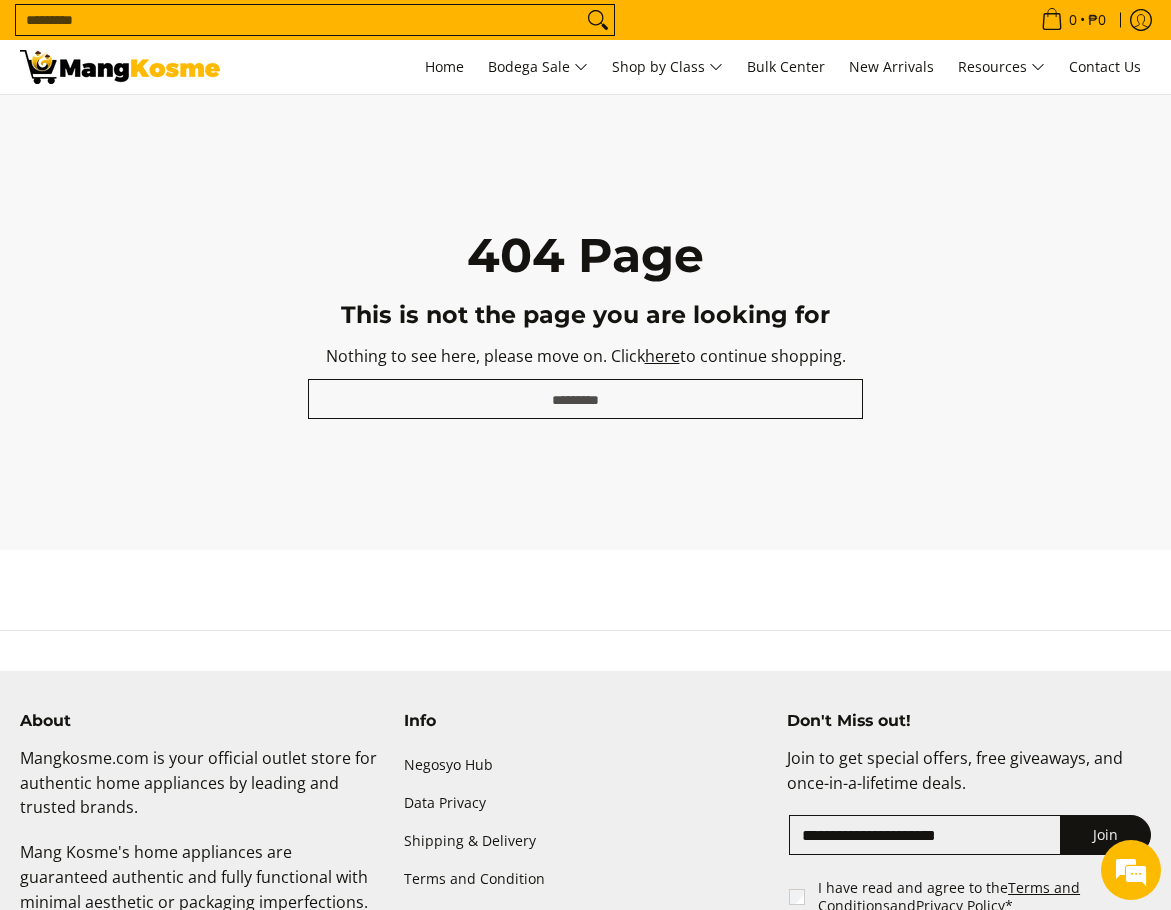 click at bounding box center [120, 67] 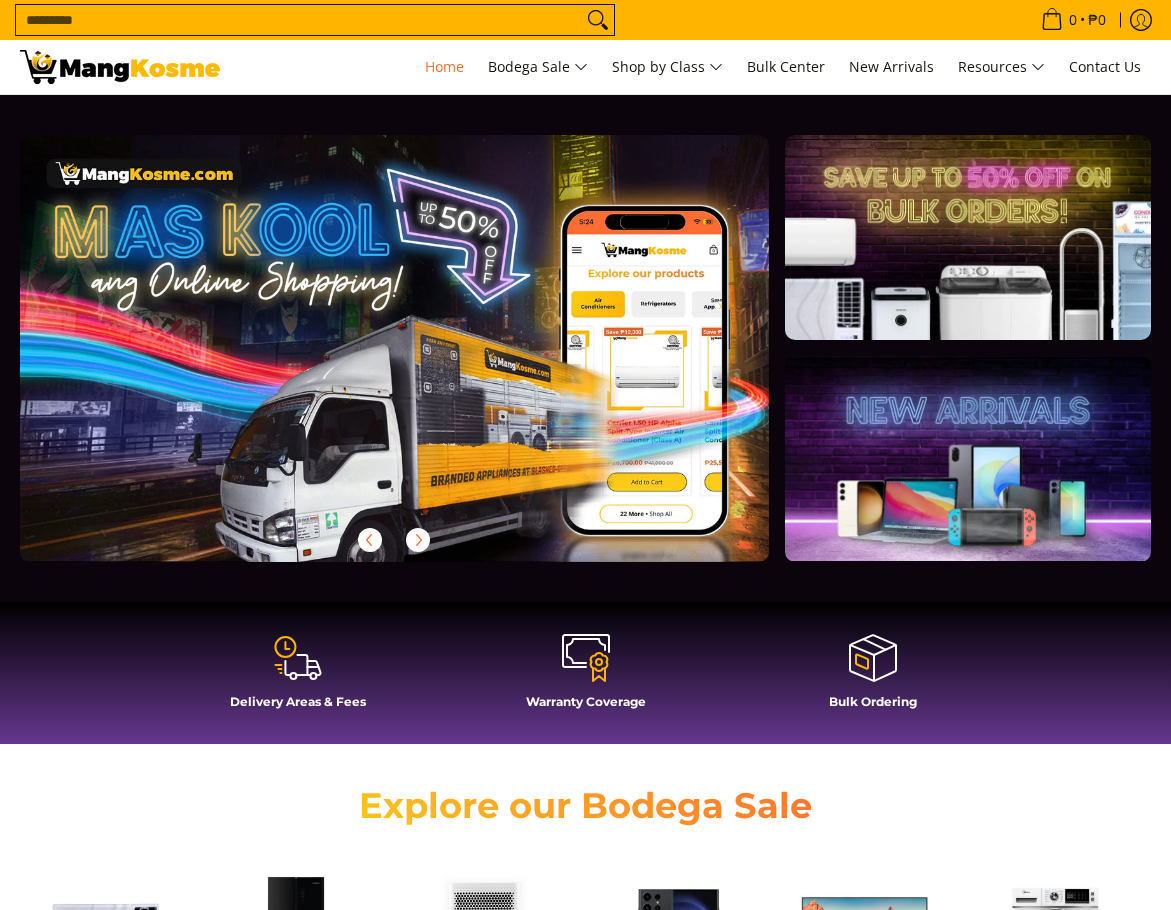 scroll, scrollTop: 0, scrollLeft: 0, axis: both 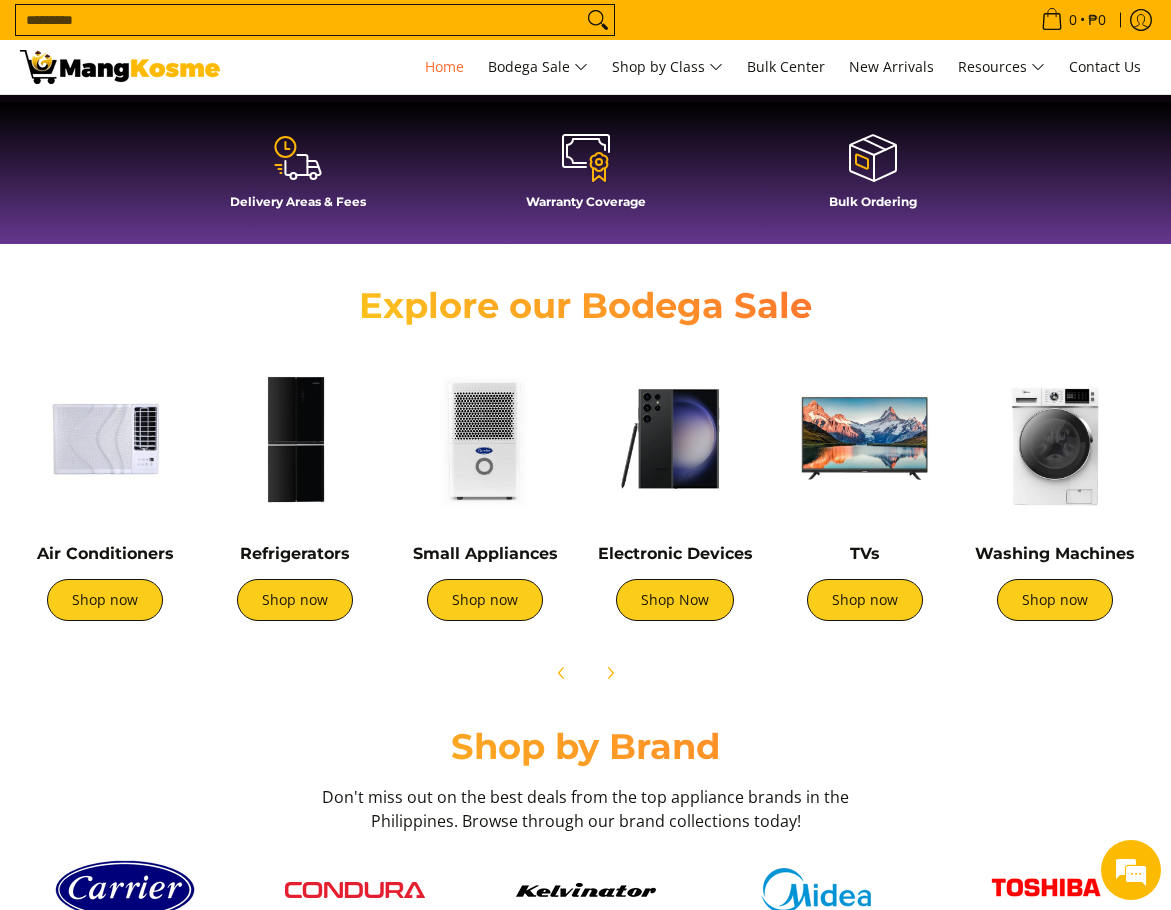 click on "Search..." at bounding box center (299, 20) 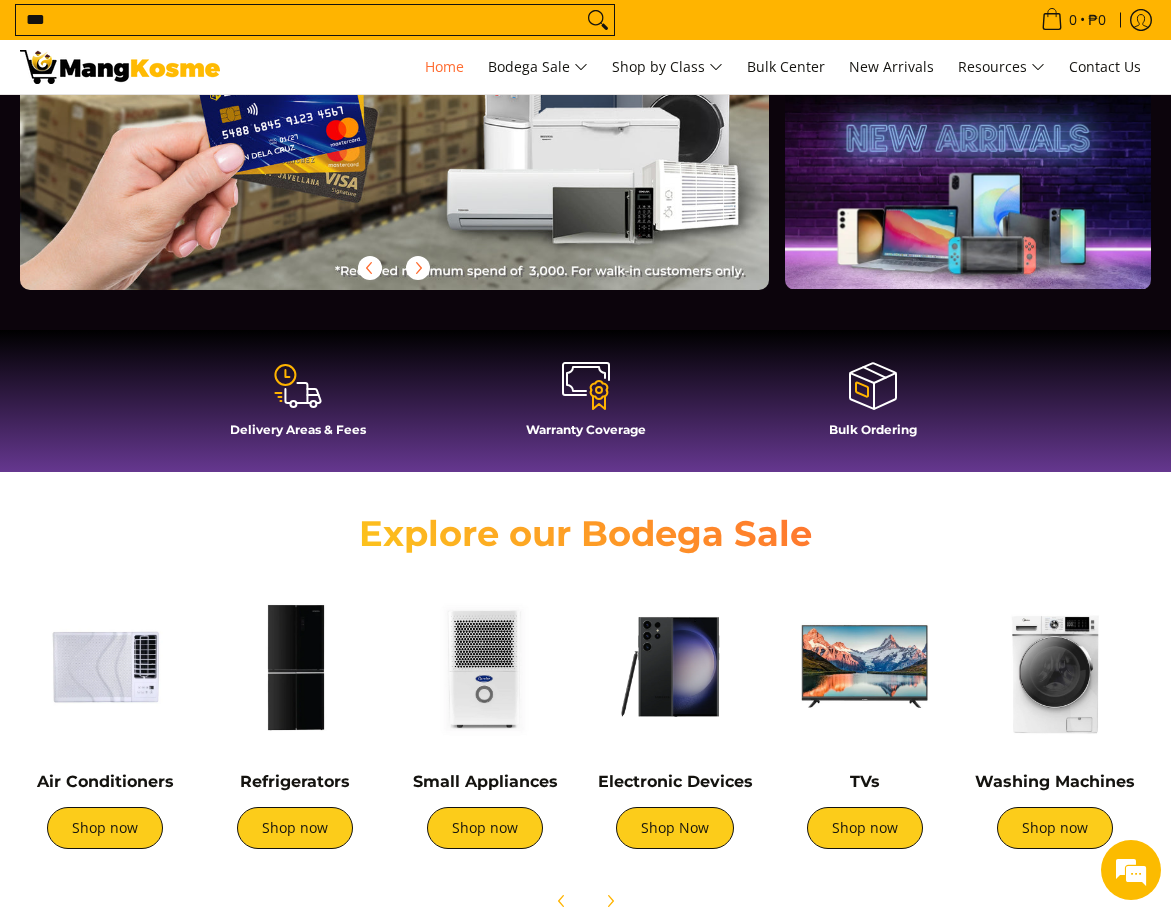 scroll, scrollTop: 267, scrollLeft: 0, axis: vertical 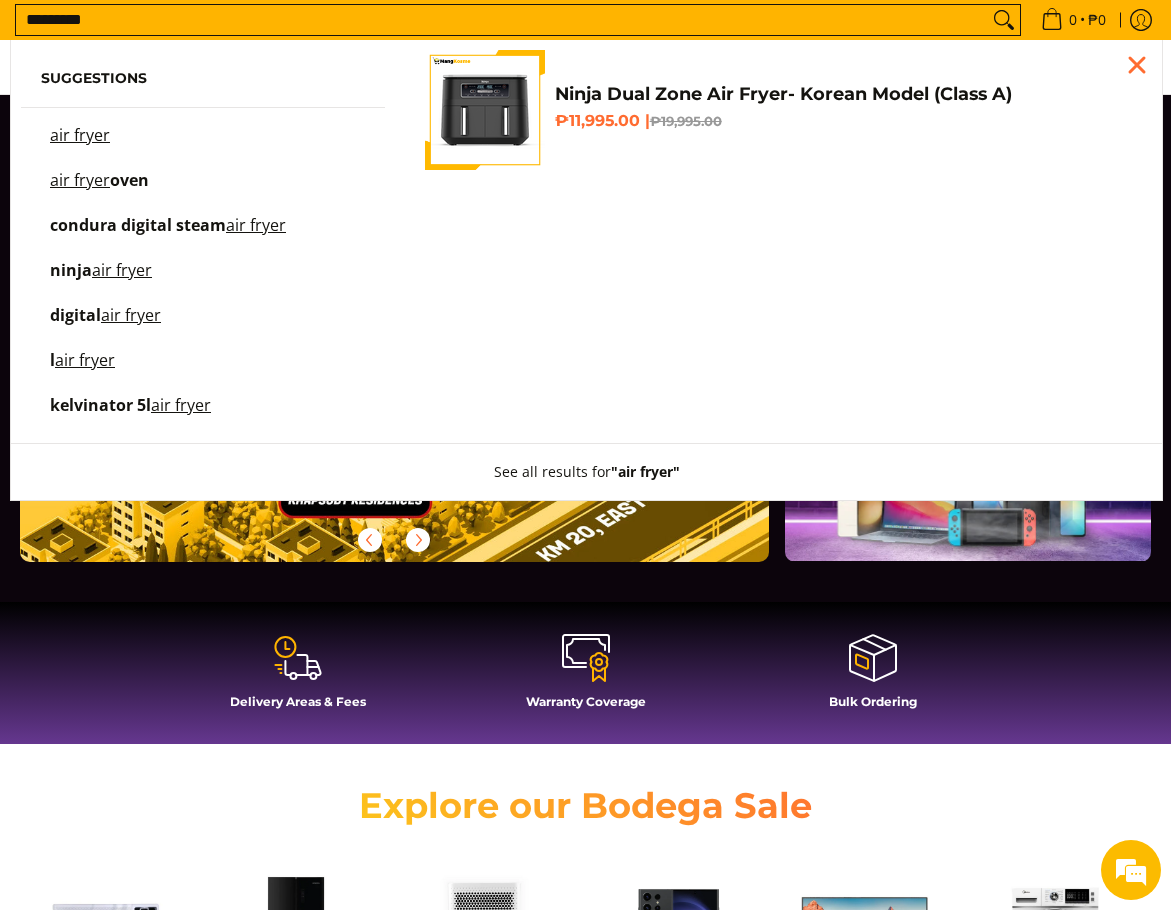 type on "*********" 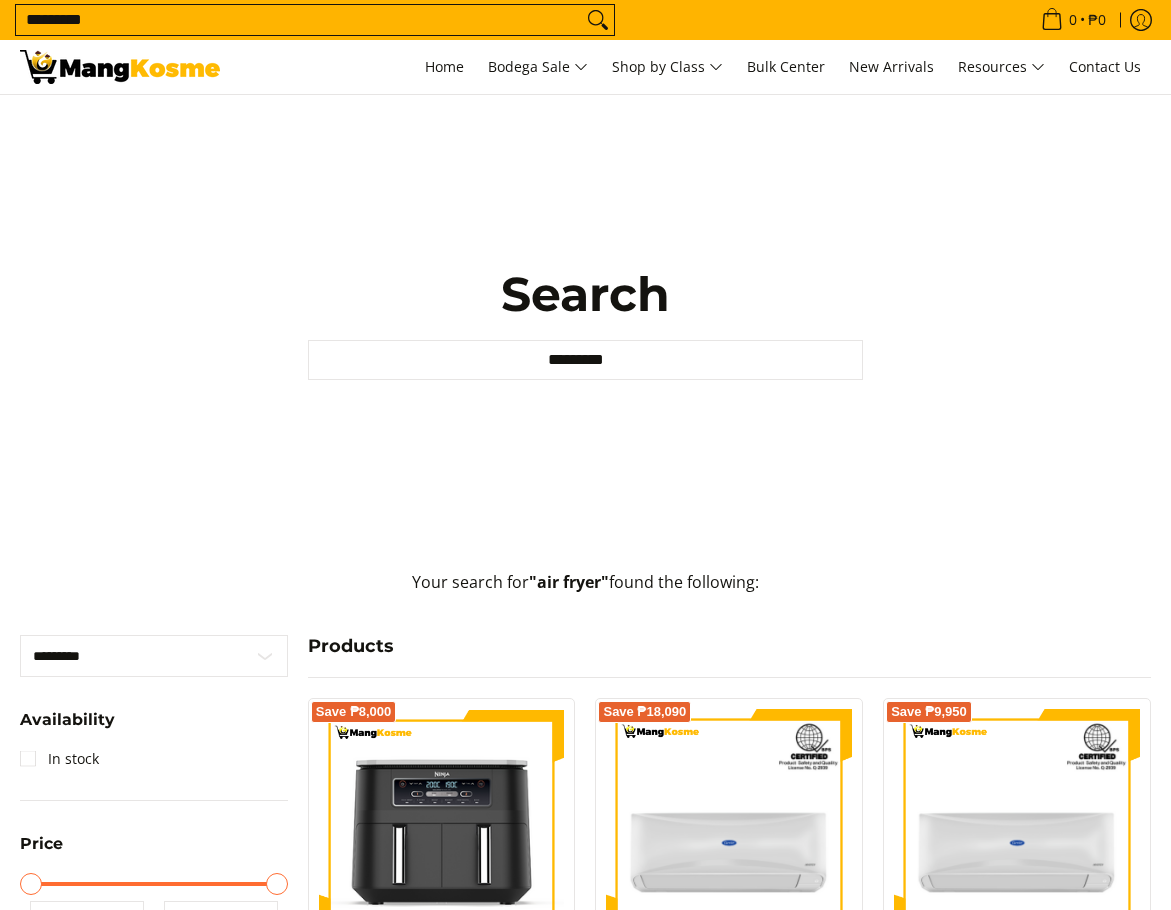 scroll, scrollTop: 0, scrollLeft: 0, axis: both 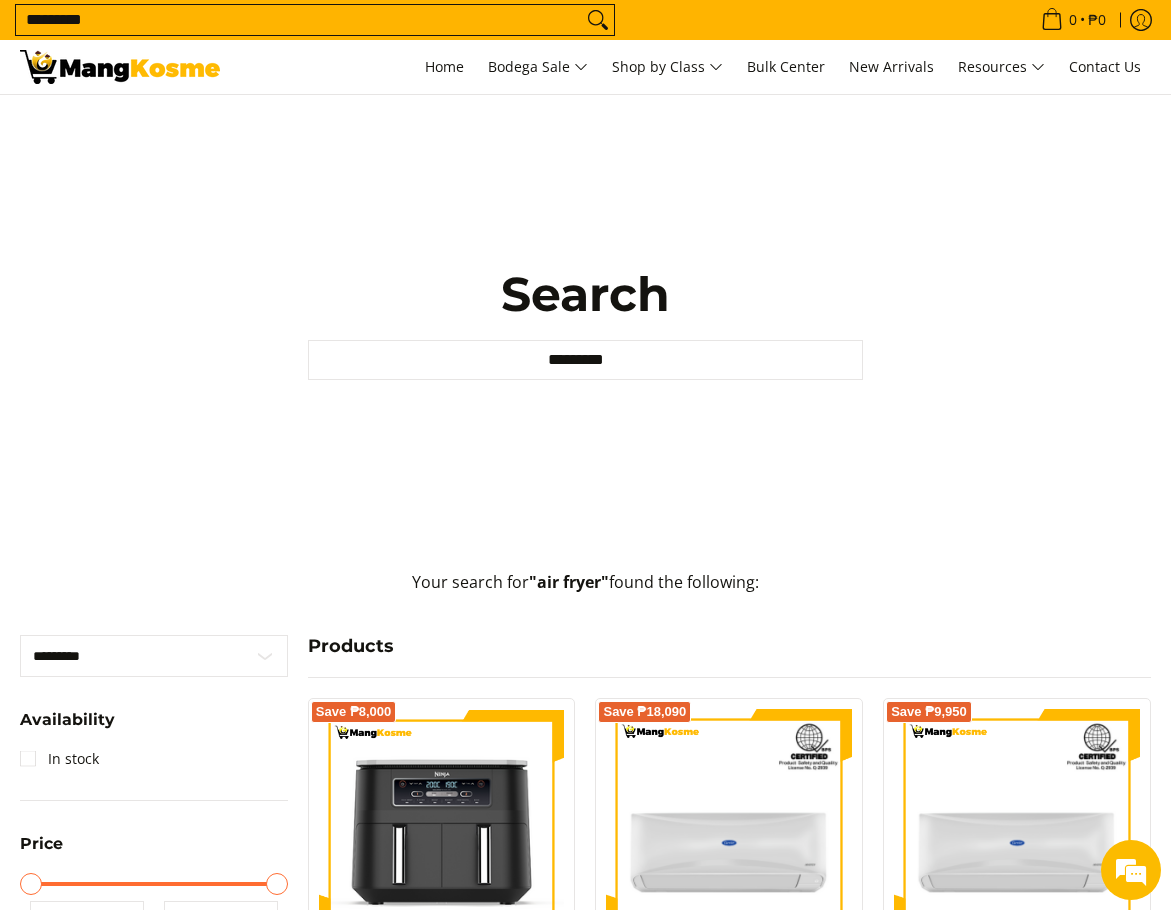 drag, startPoint x: 158, startPoint y: 25, endPoint x: -80, endPoint y: 4, distance: 238.92467 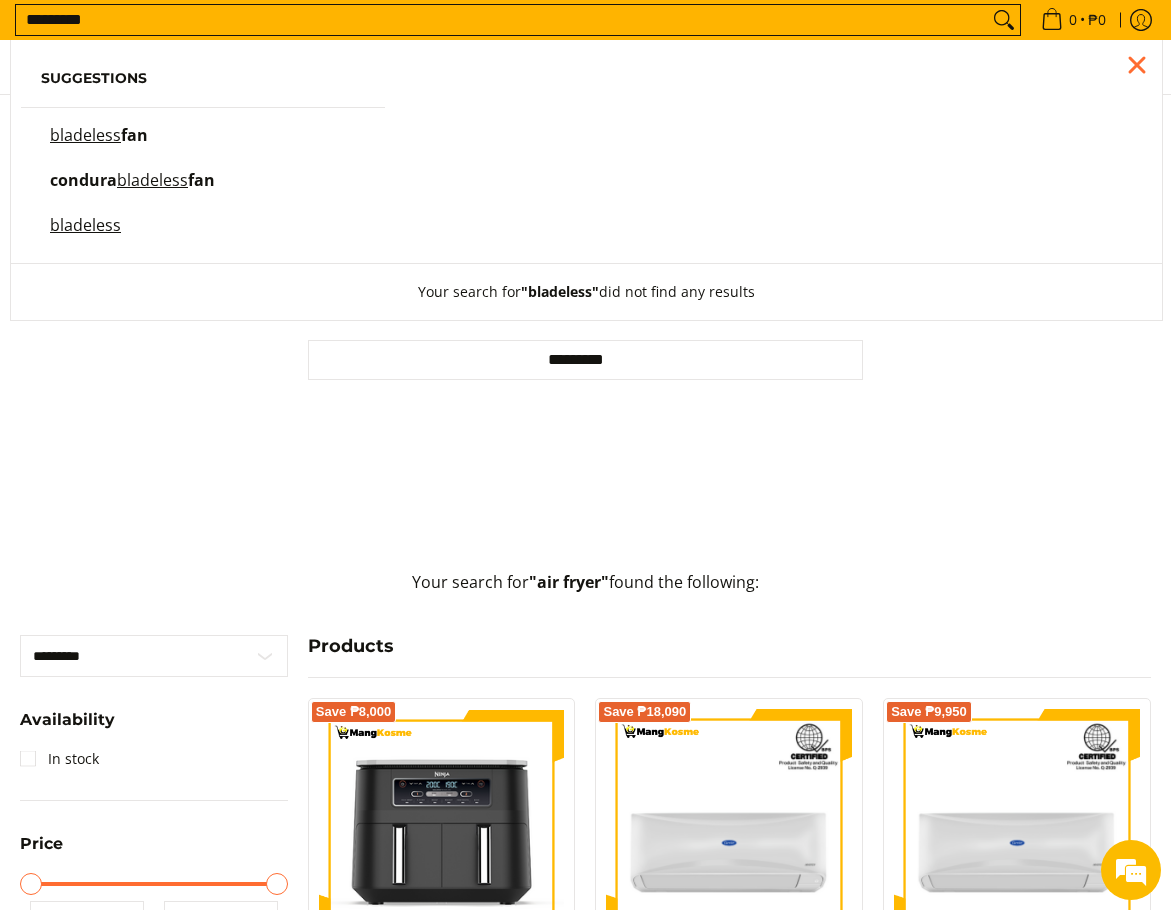 type on "*********" 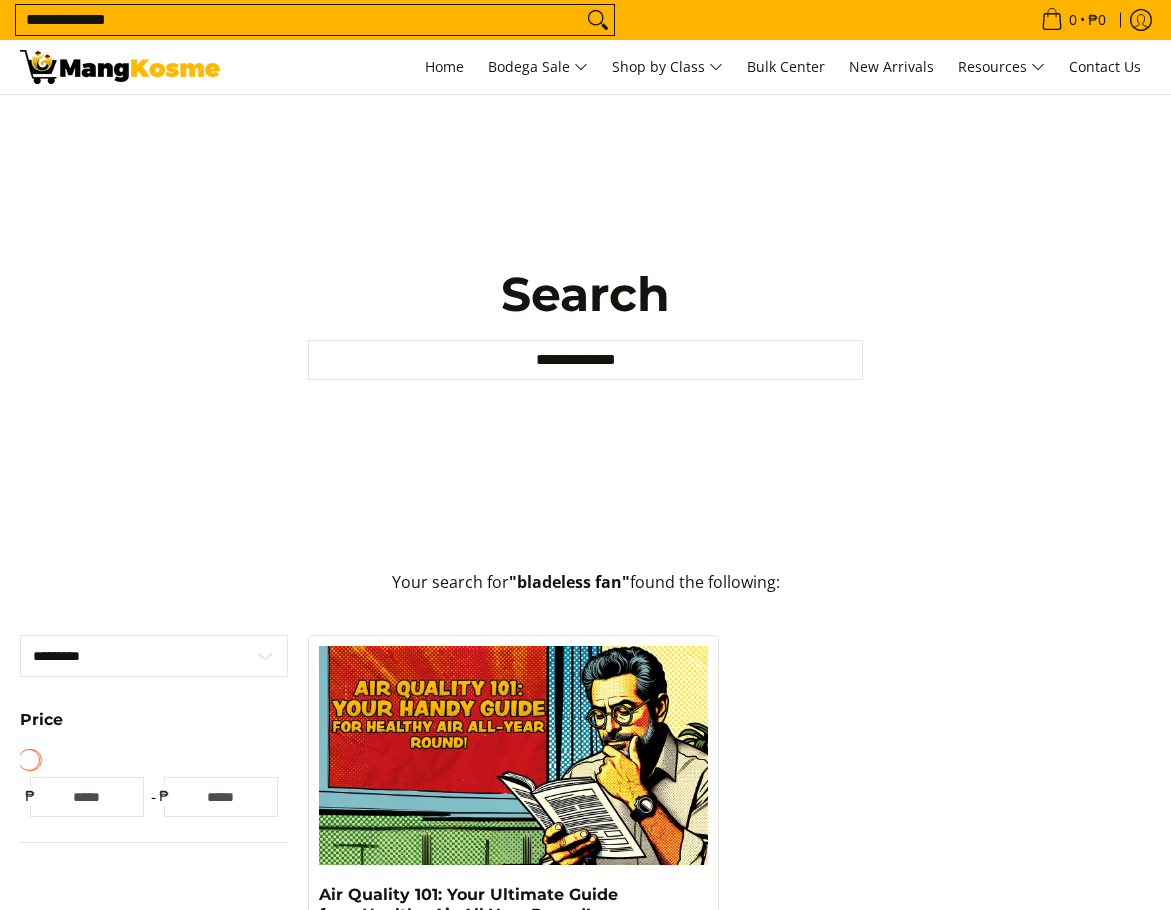 scroll, scrollTop: 0, scrollLeft: 0, axis: both 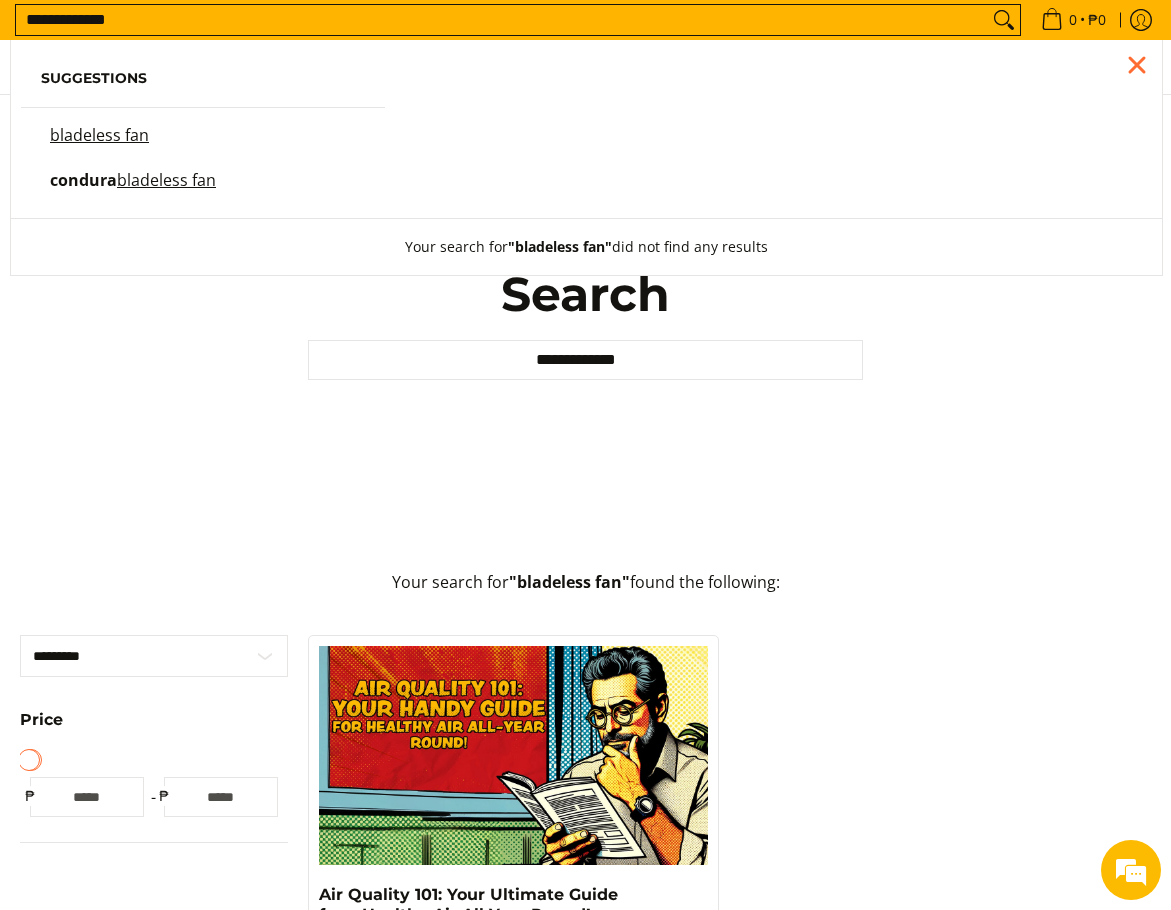drag, startPoint x: 171, startPoint y: 25, endPoint x: -15, endPoint y: 18, distance: 186.13167 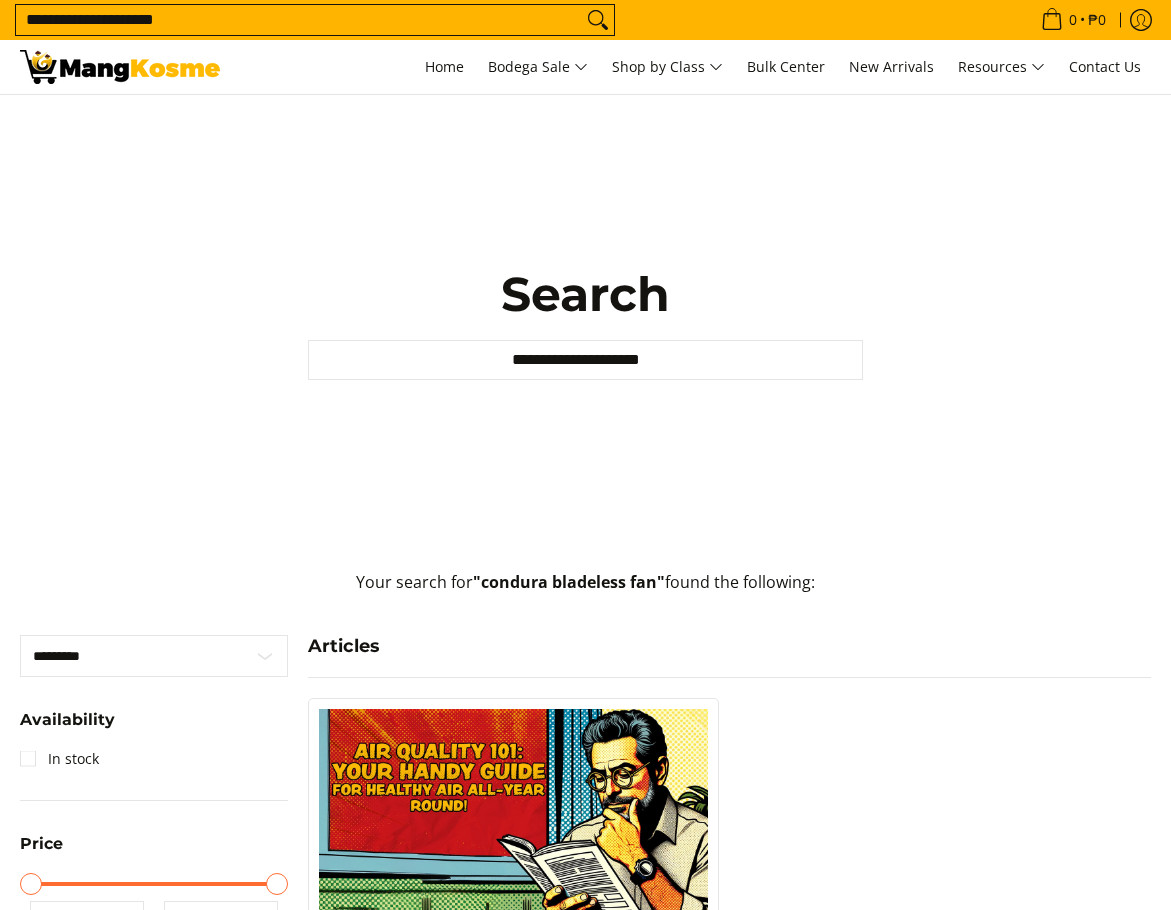 scroll, scrollTop: 0, scrollLeft: 0, axis: both 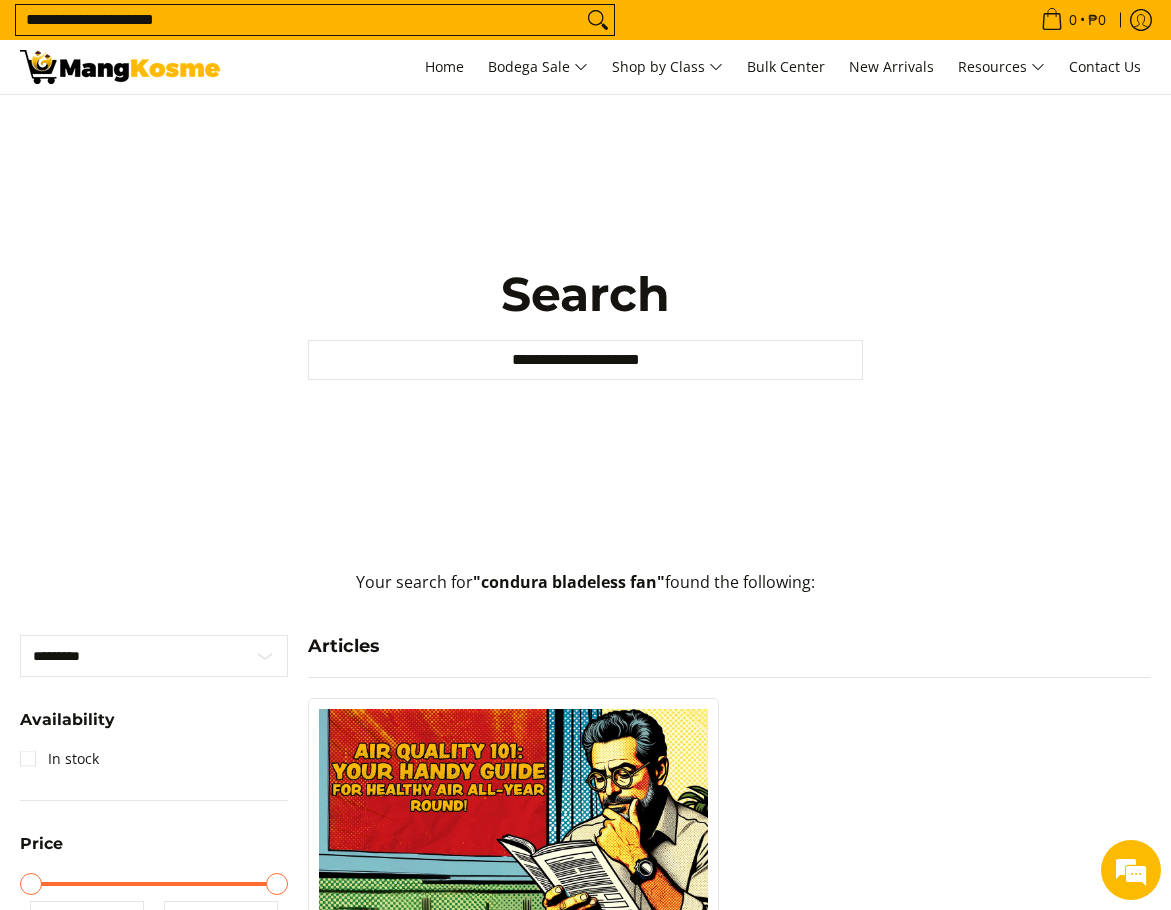 drag, startPoint x: 236, startPoint y: 22, endPoint x: -80, endPoint y: 13, distance: 316.12814 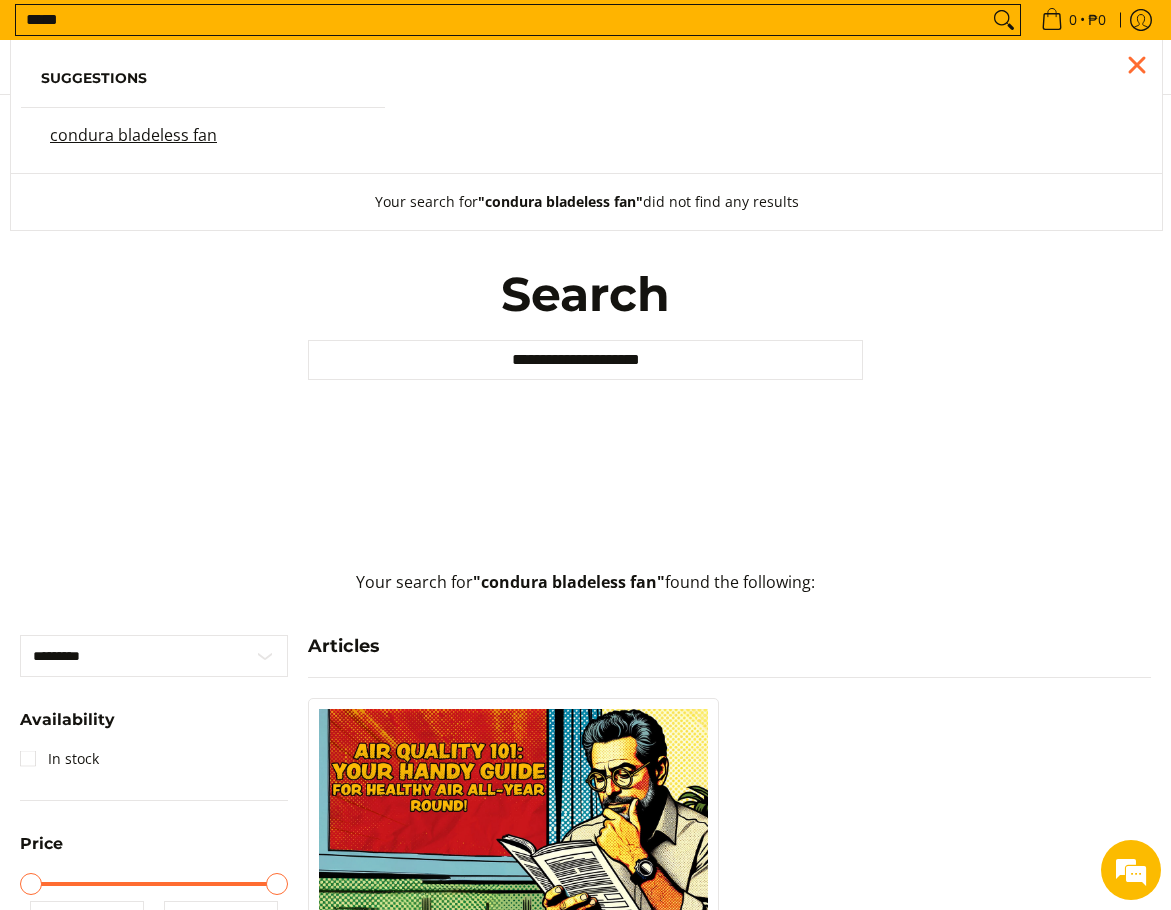 type on "*****" 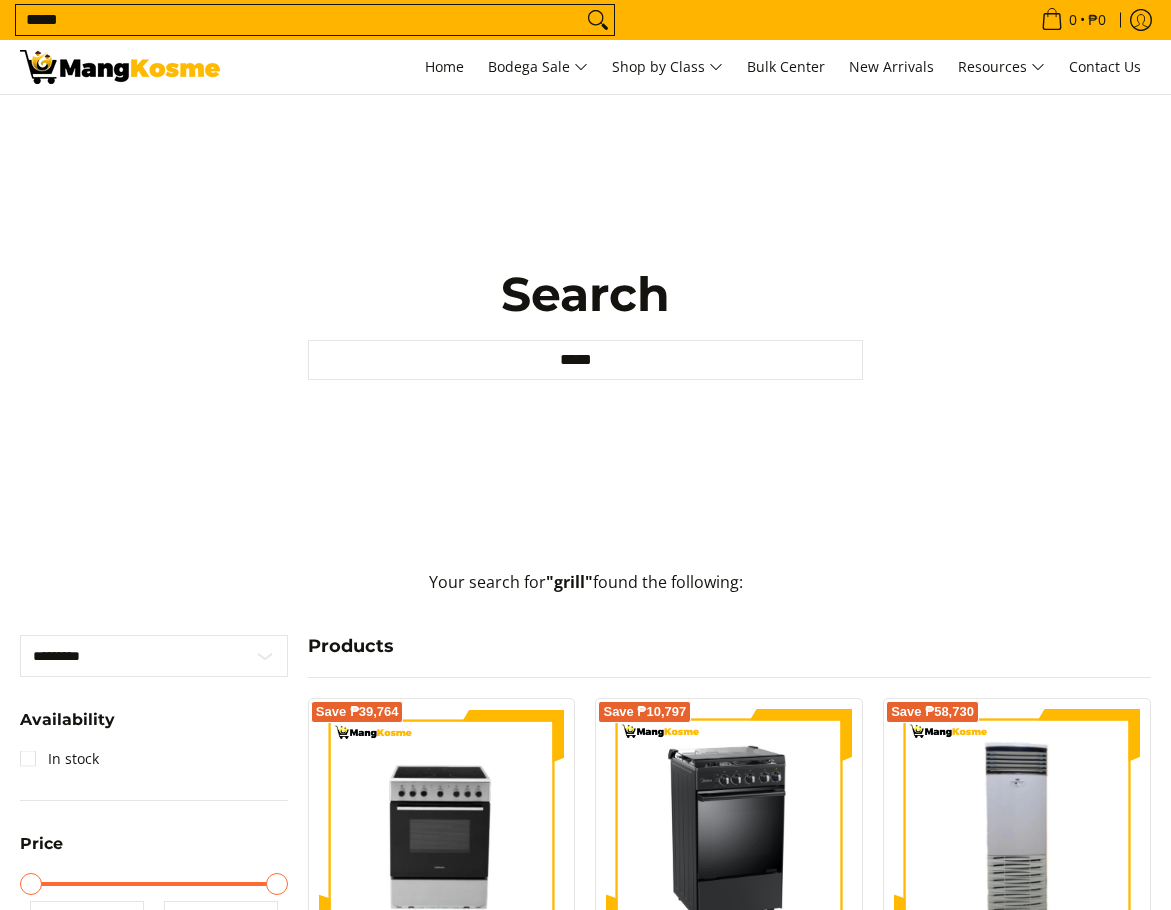 scroll, scrollTop: 0, scrollLeft: 0, axis: both 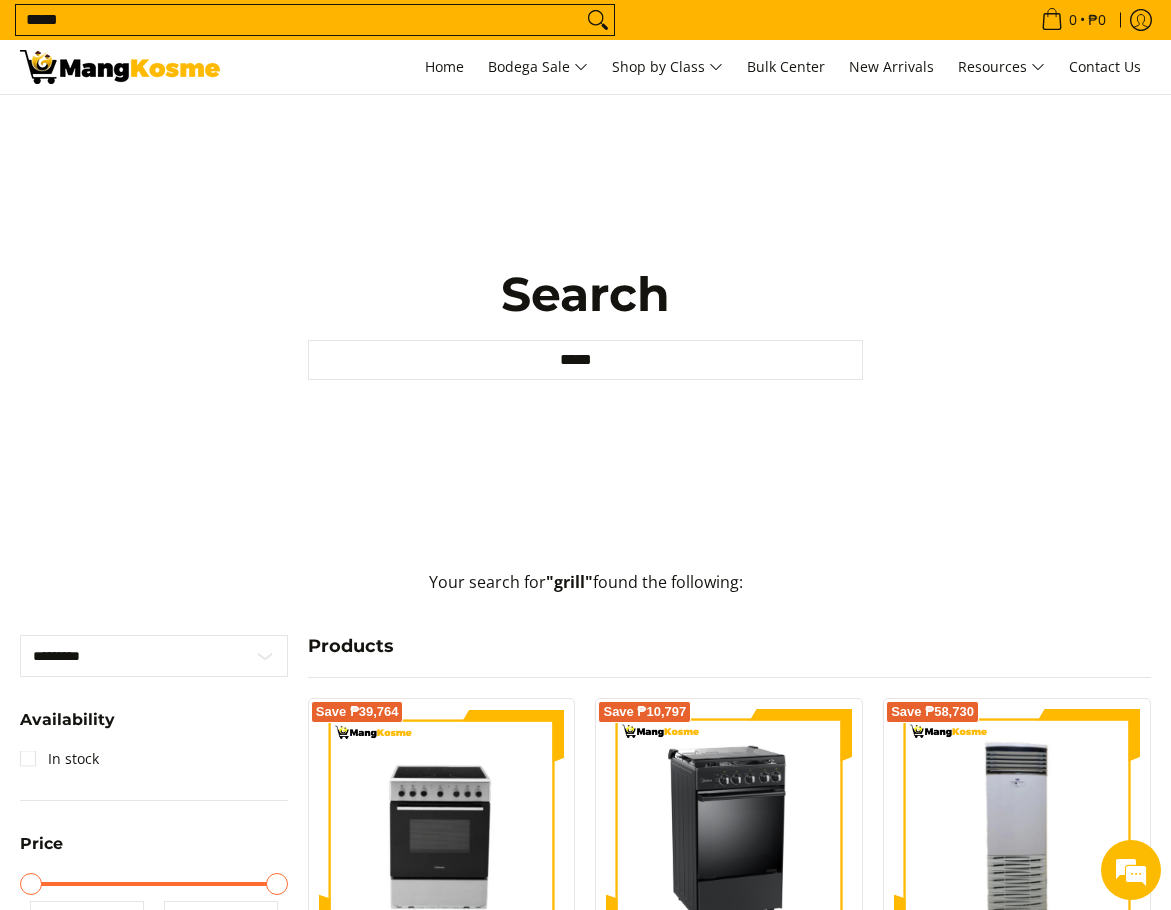 click on "*****" at bounding box center (299, 20) 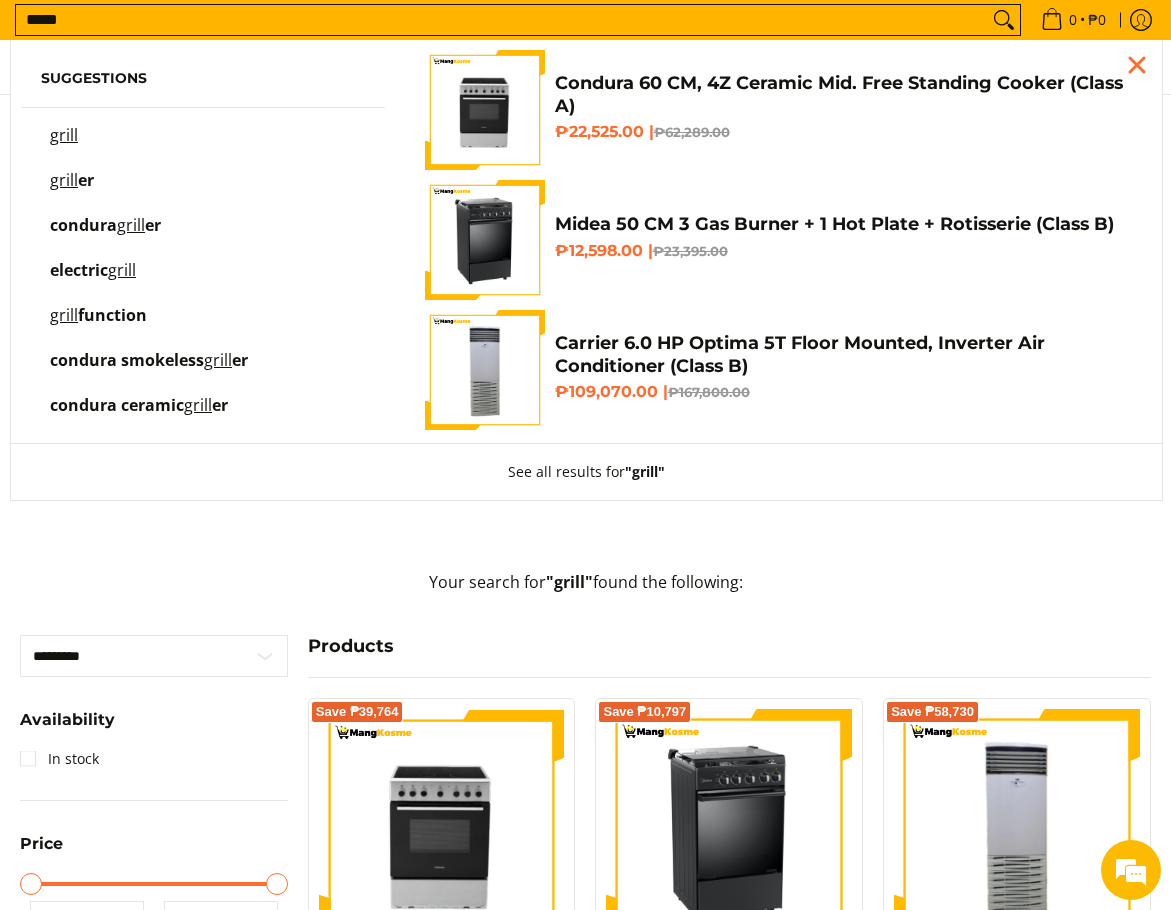 scroll, scrollTop: 0, scrollLeft: 0, axis: both 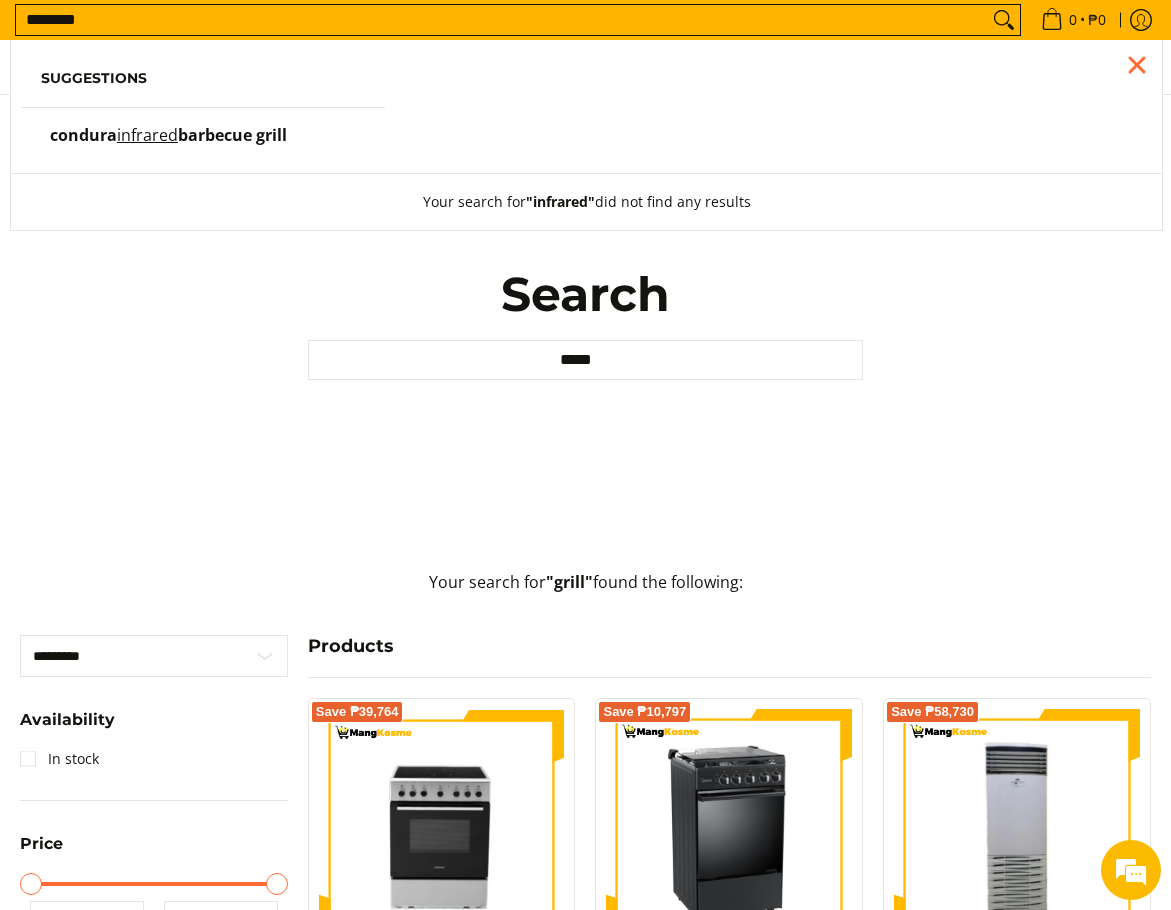type on "********" 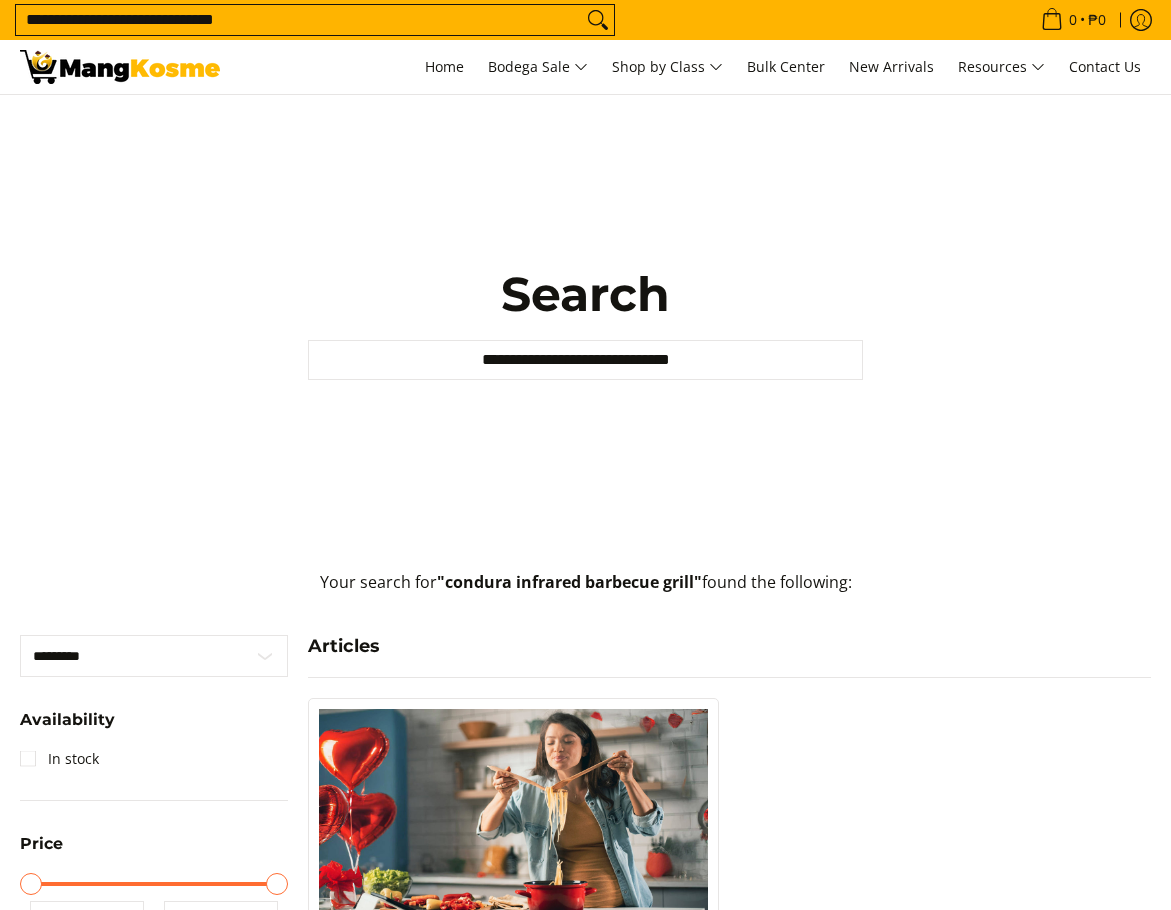 scroll, scrollTop: 0, scrollLeft: 0, axis: both 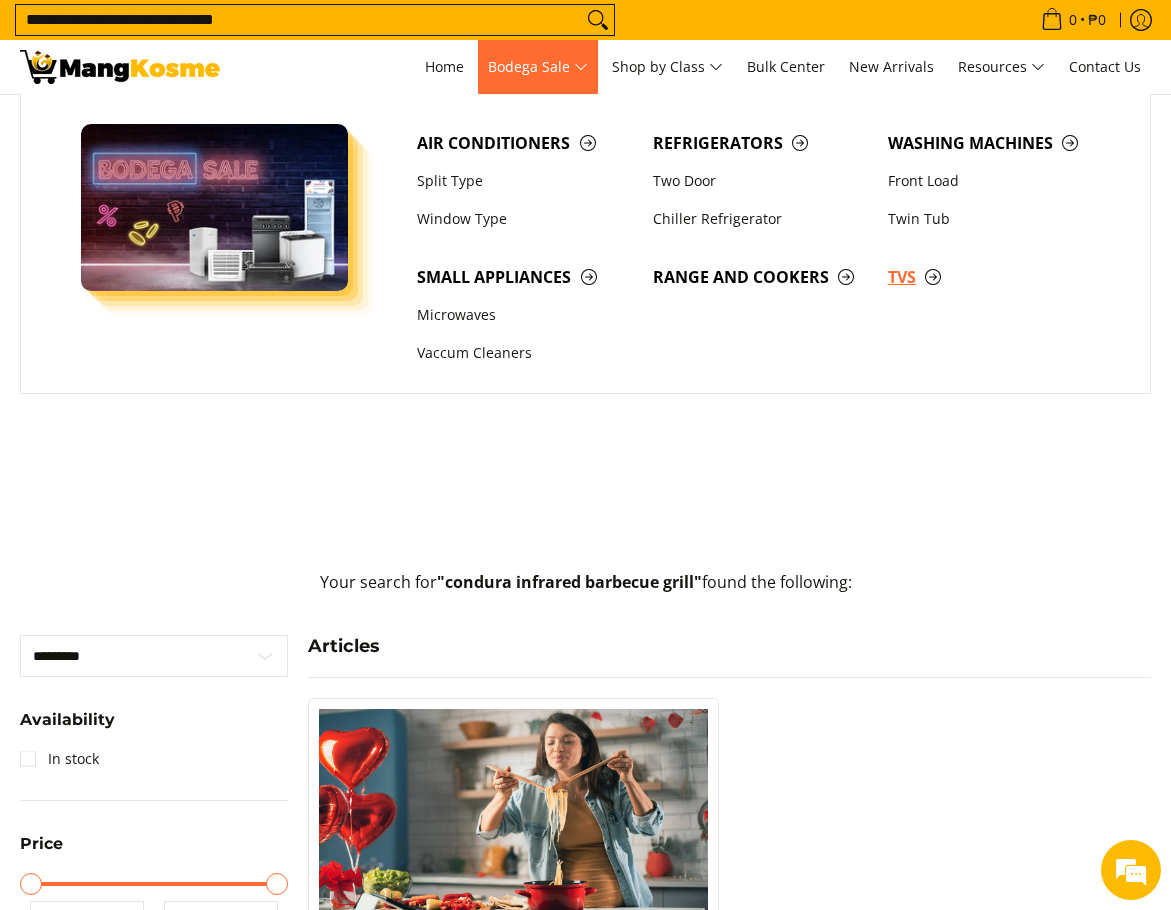 click on "TVs" at bounding box center [995, 277] 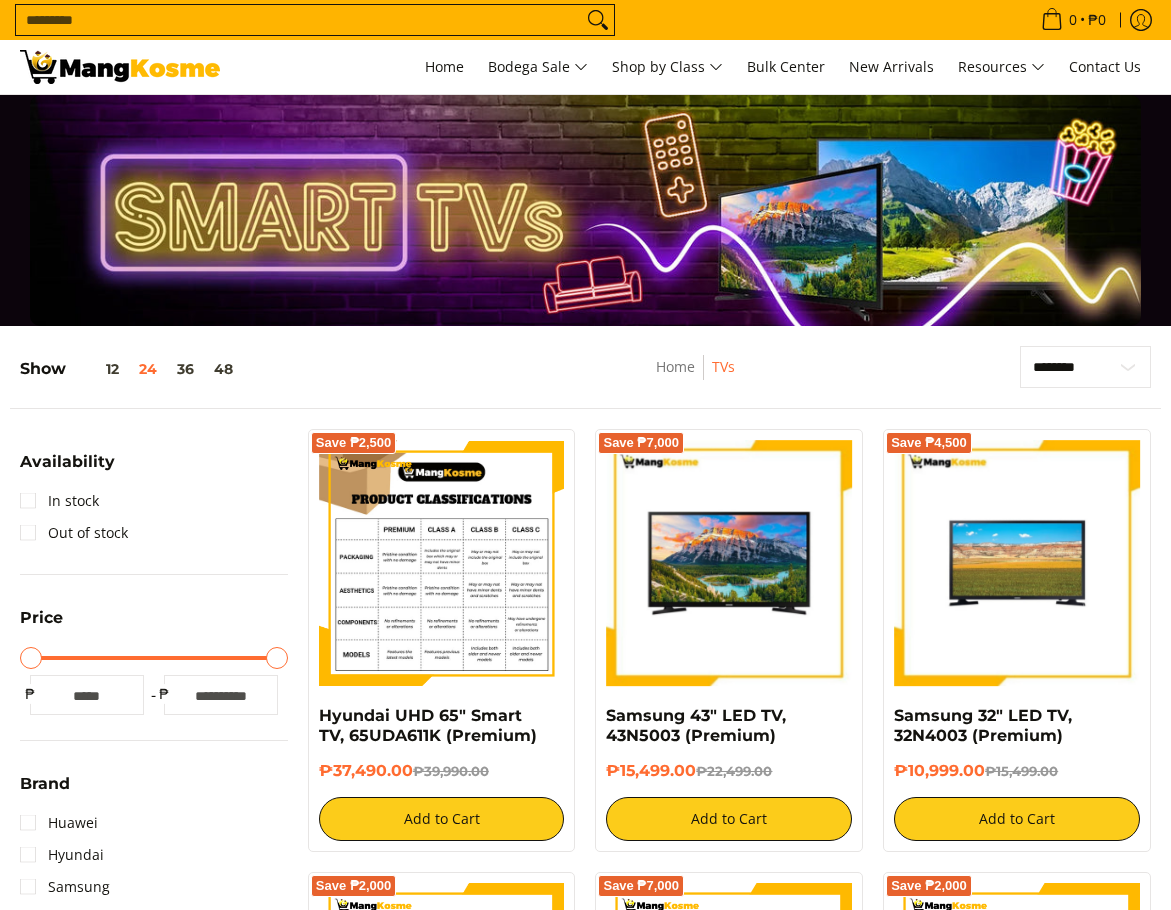 scroll, scrollTop: 200, scrollLeft: 0, axis: vertical 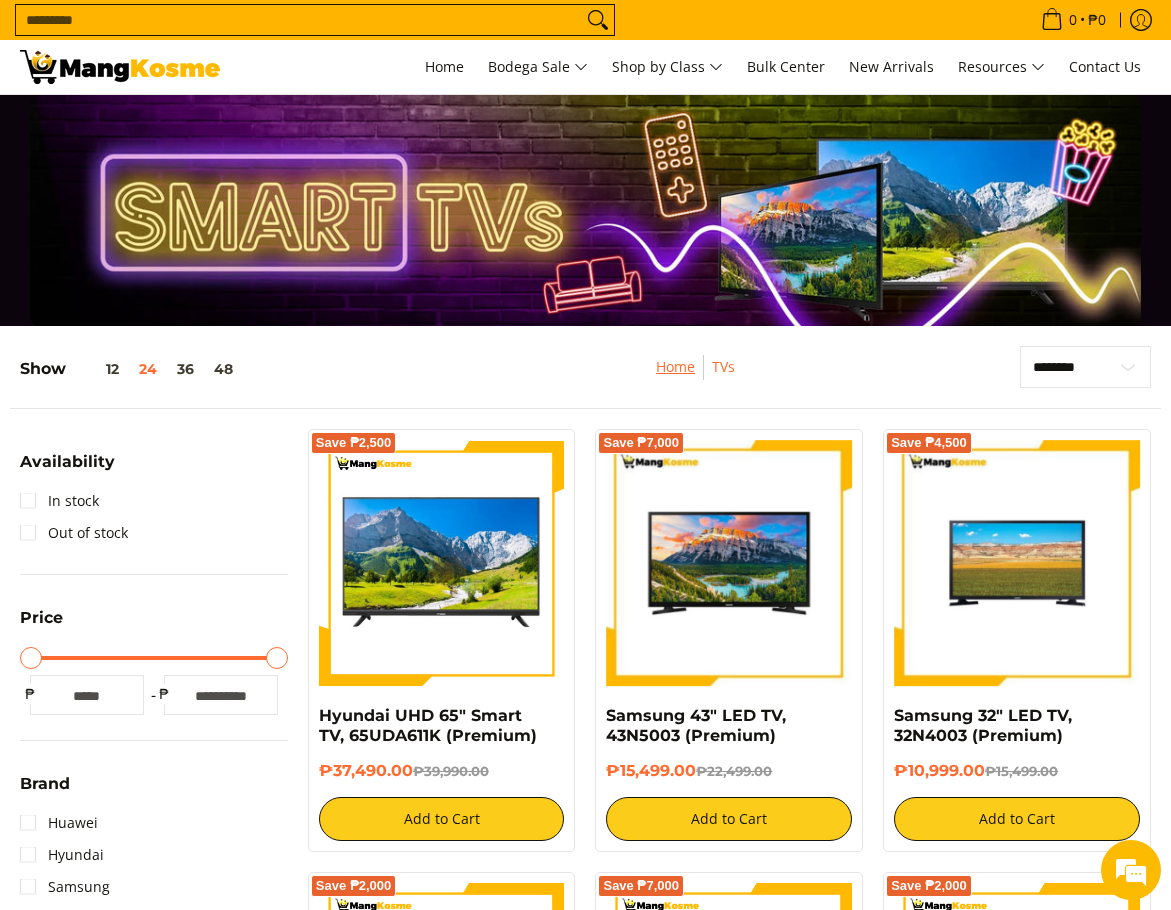 click on "Home" at bounding box center (675, 366) 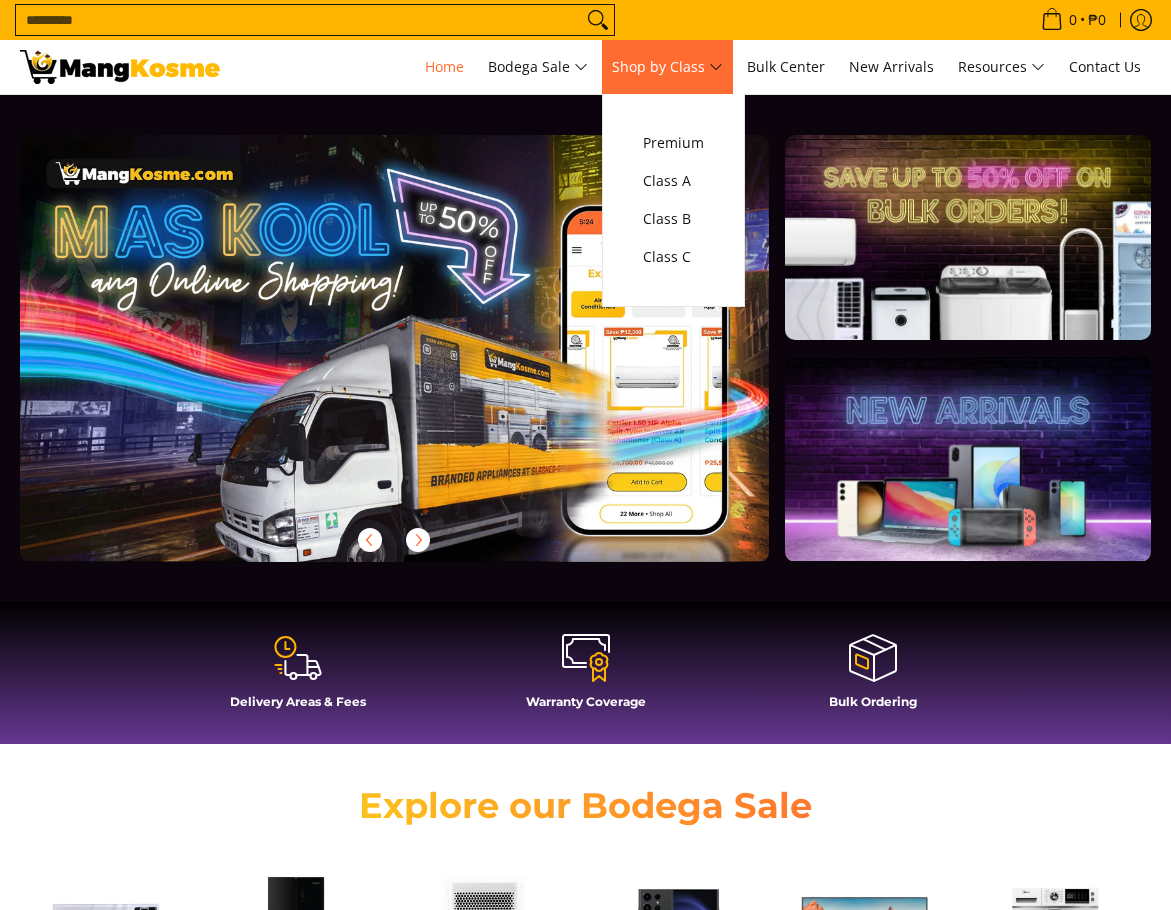 scroll, scrollTop: 0, scrollLeft: 0, axis: both 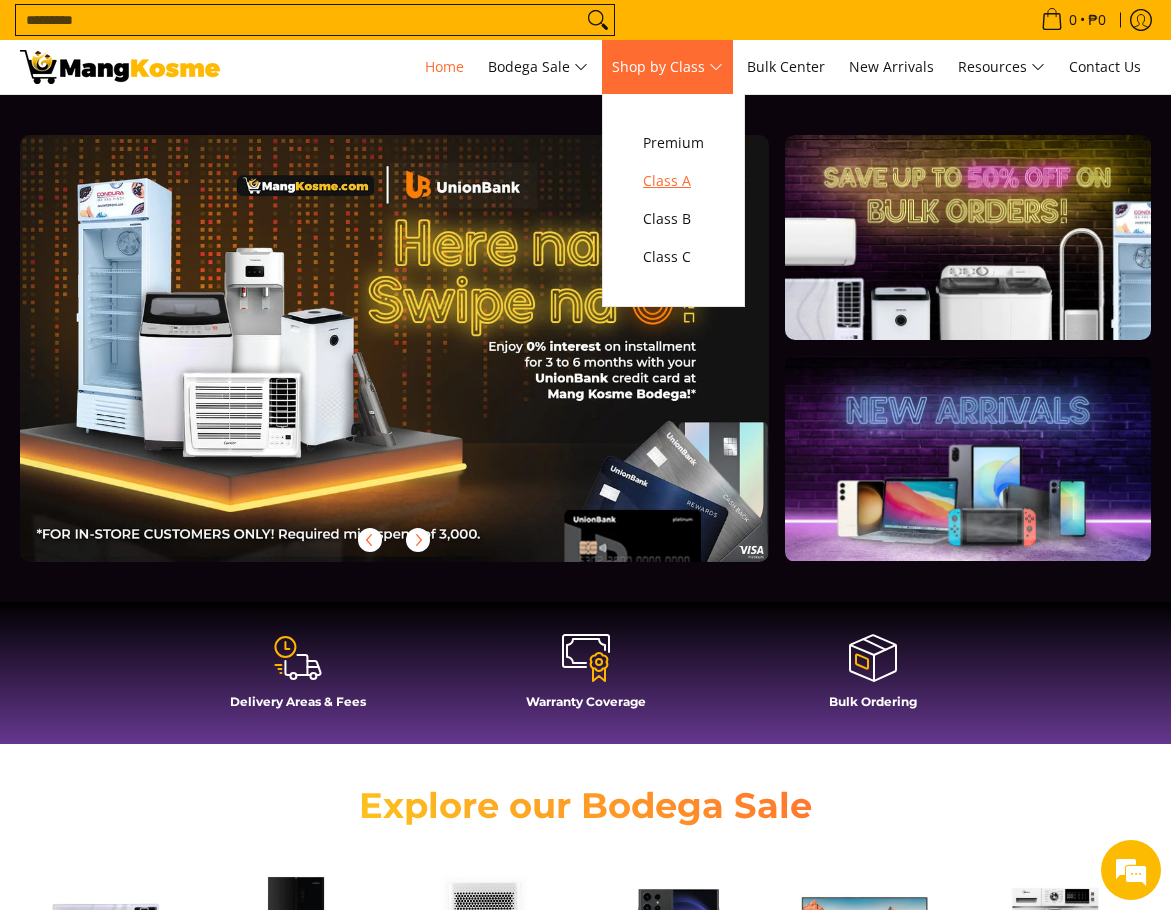 click on "Class A" at bounding box center (673, 181) 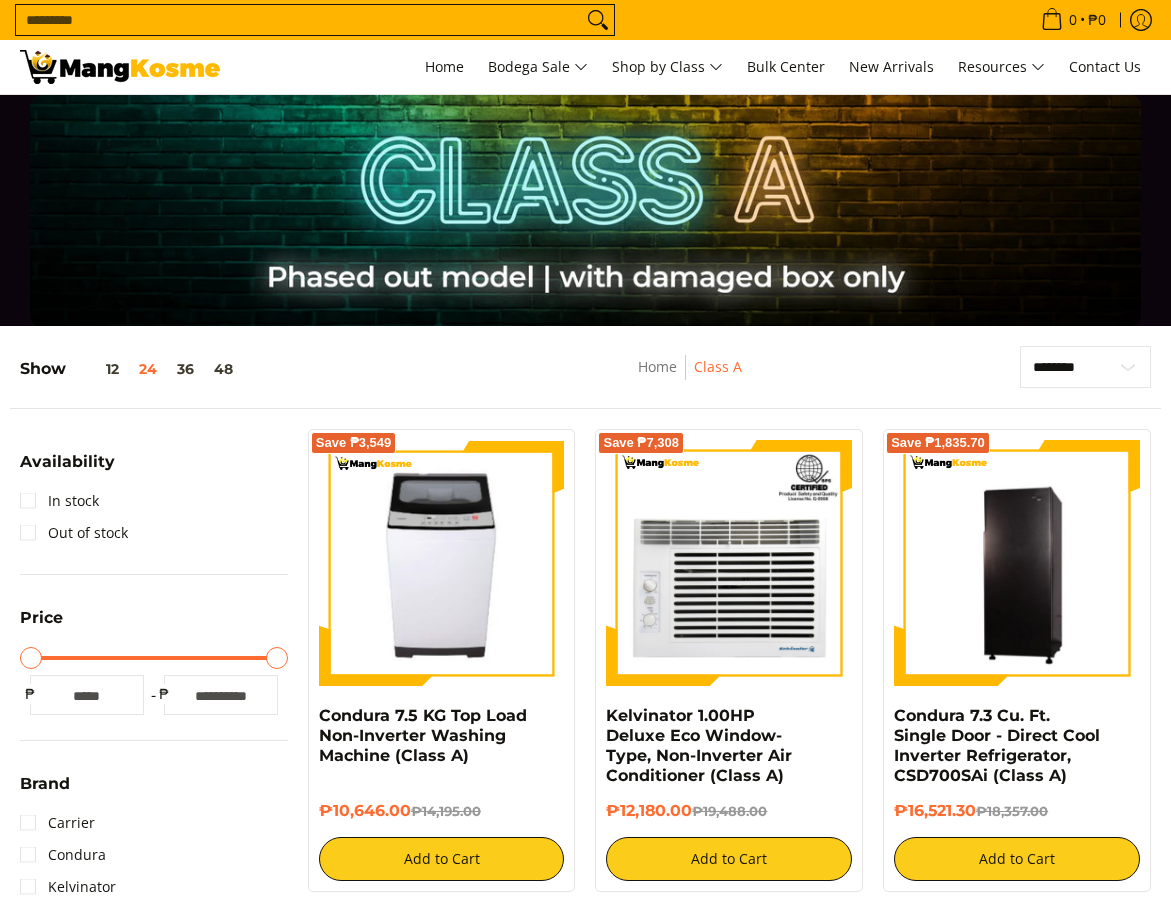 scroll, scrollTop: 296, scrollLeft: 0, axis: vertical 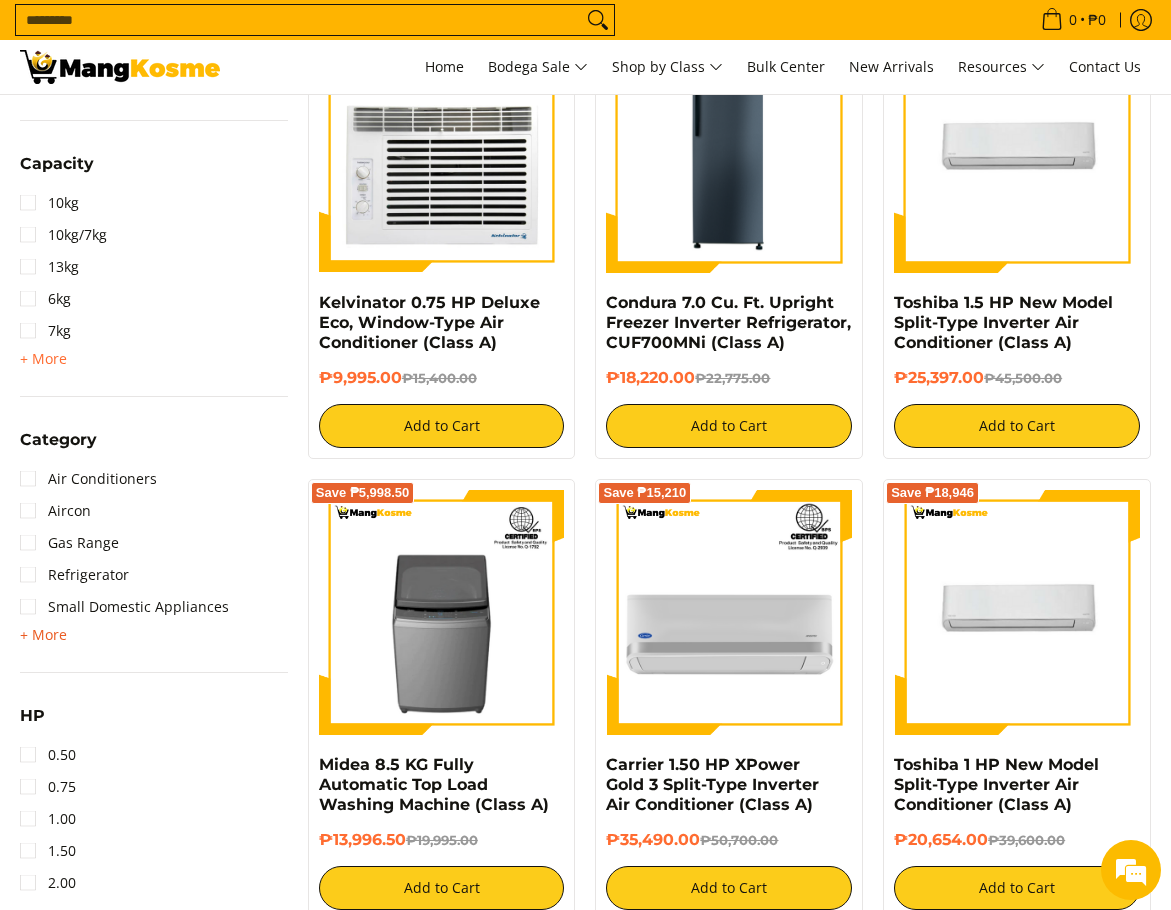 click on "+ More" at bounding box center (43, 635) 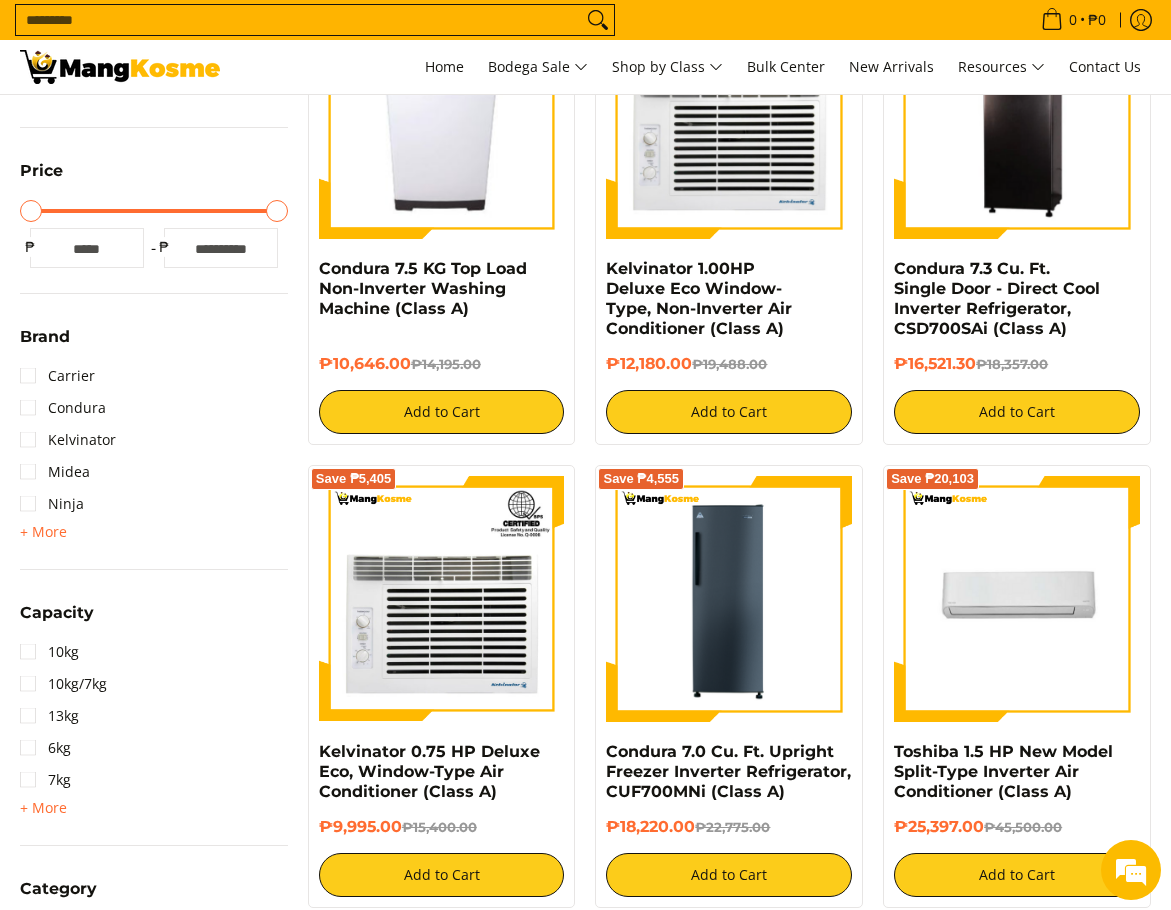 scroll, scrollTop: 296, scrollLeft: 0, axis: vertical 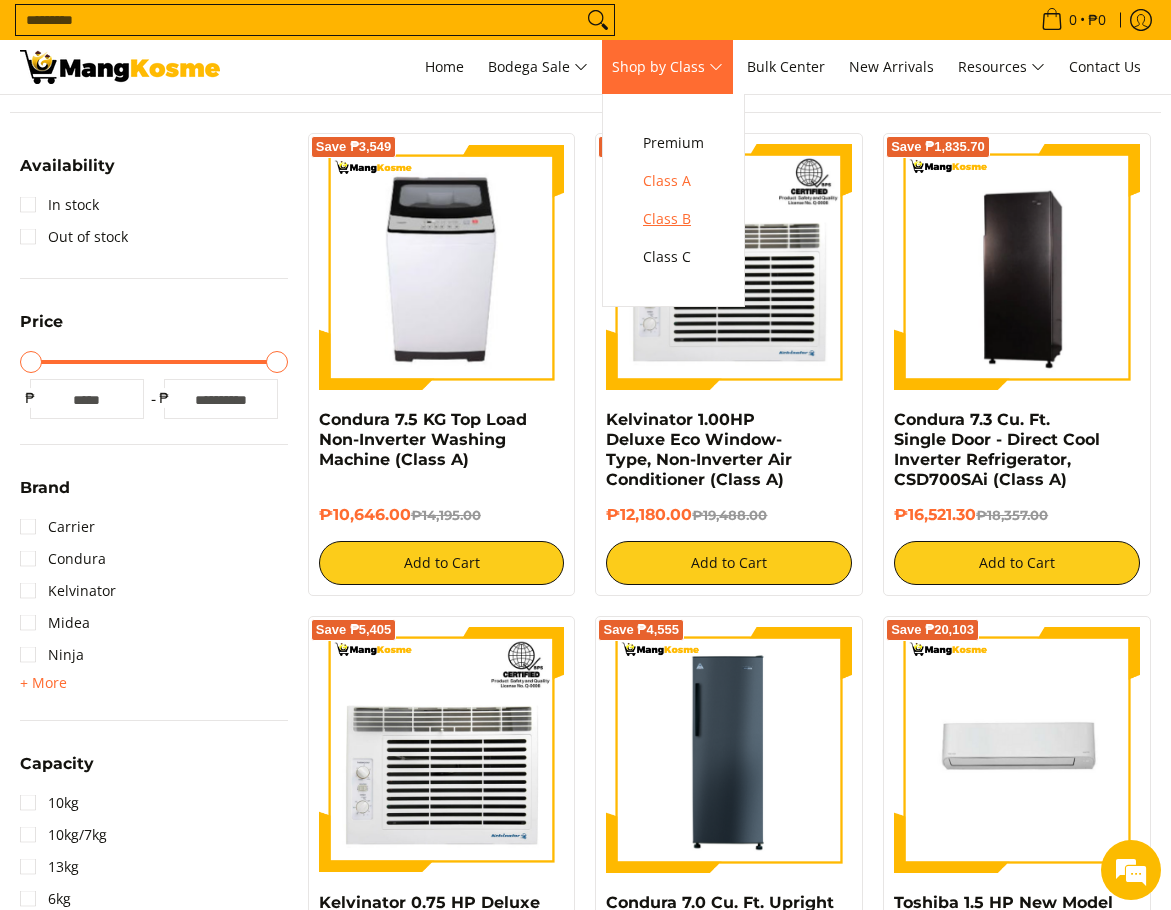 click on "Class B" at bounding box center (673, 219) 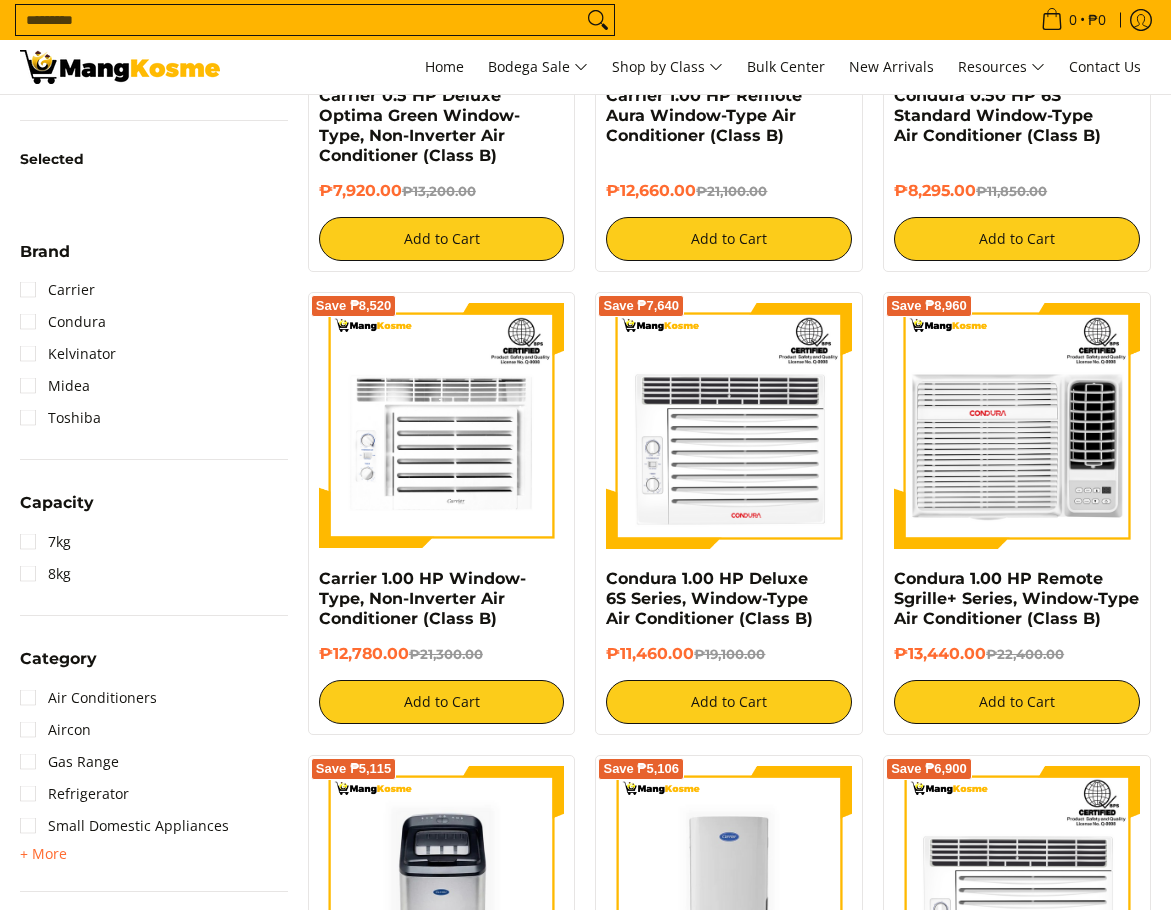 scroll, scrollTop: 0, scrollLeft: 0, axis: both 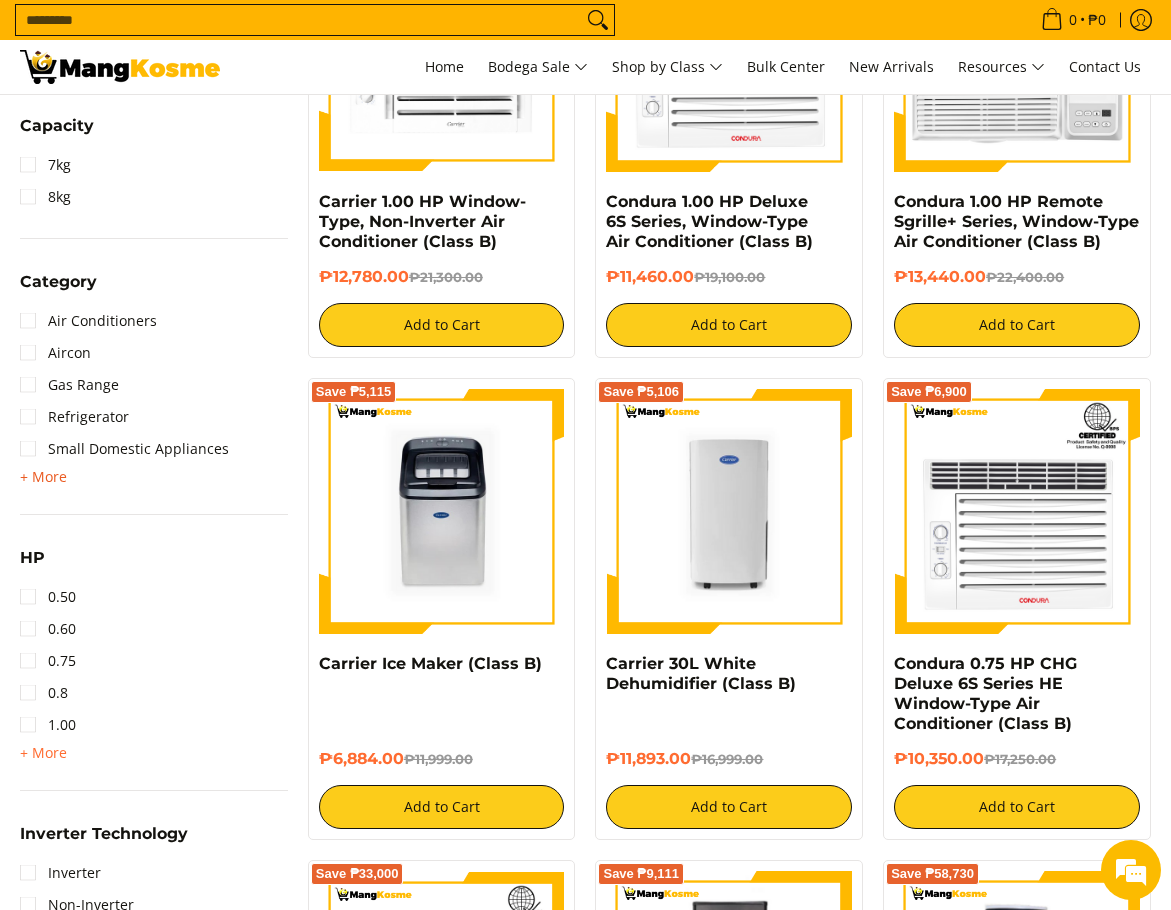click on "+ More" at bounding box center (43, 477) 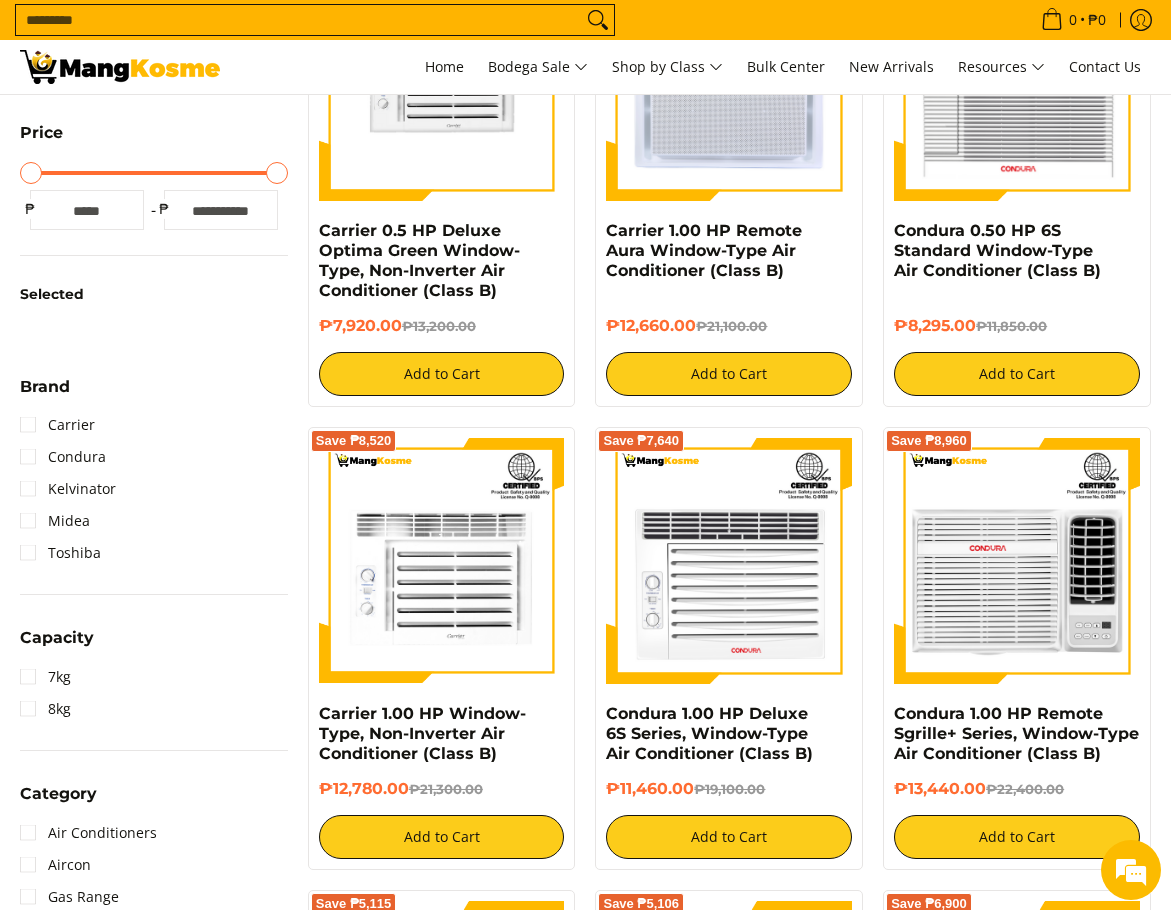 scroll, scrollTop: 197, scrollLeft: 0, axis: vertical 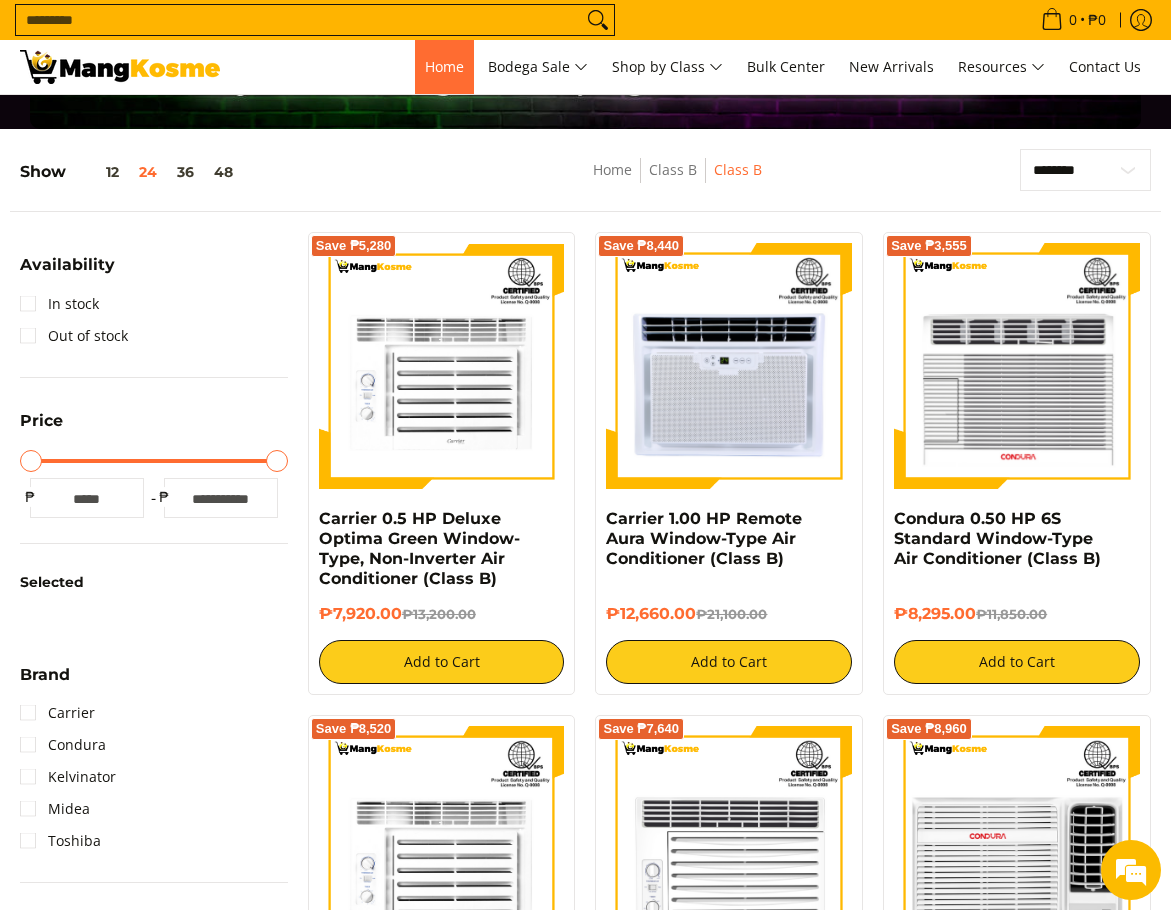 click on "Home" at bounding box center (444, 66) 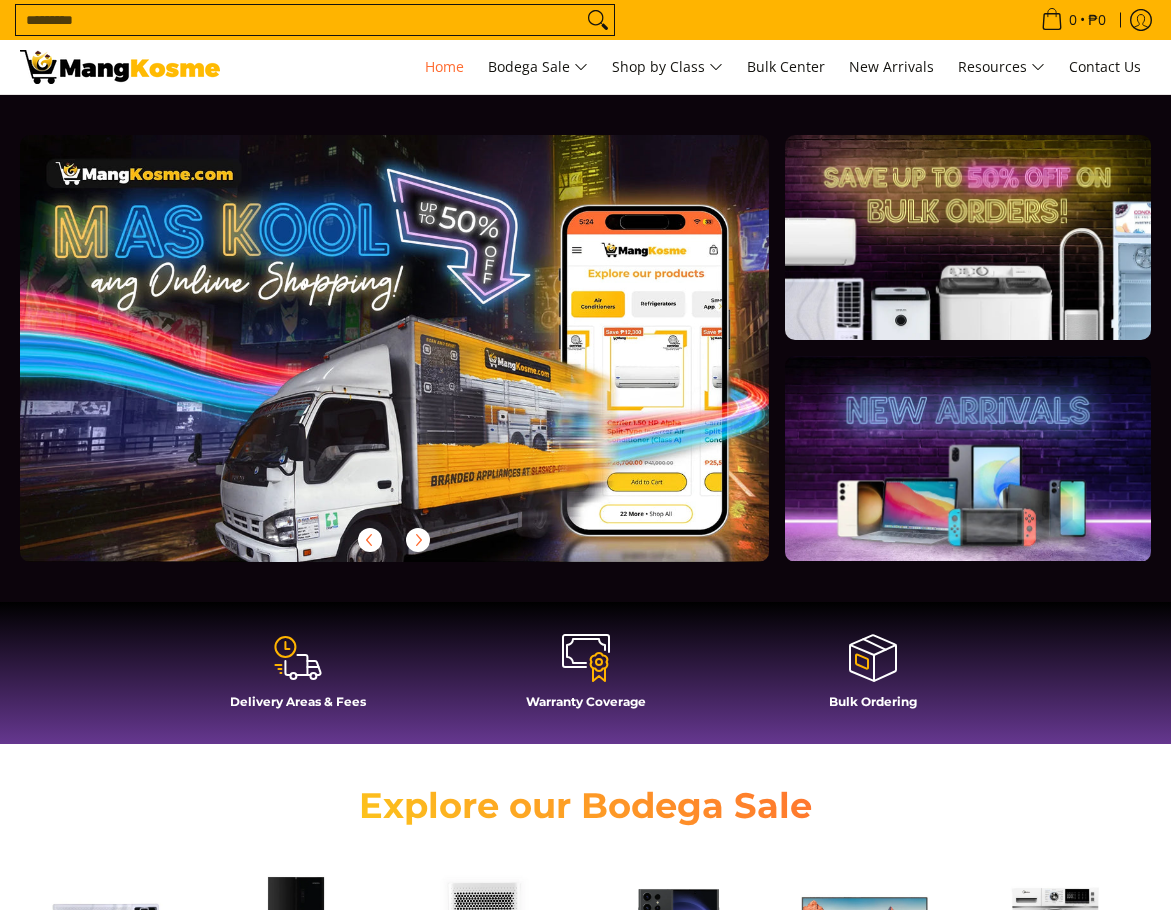 scroll, scrollTop: 364, scrollLeft: 0, axis: vertical 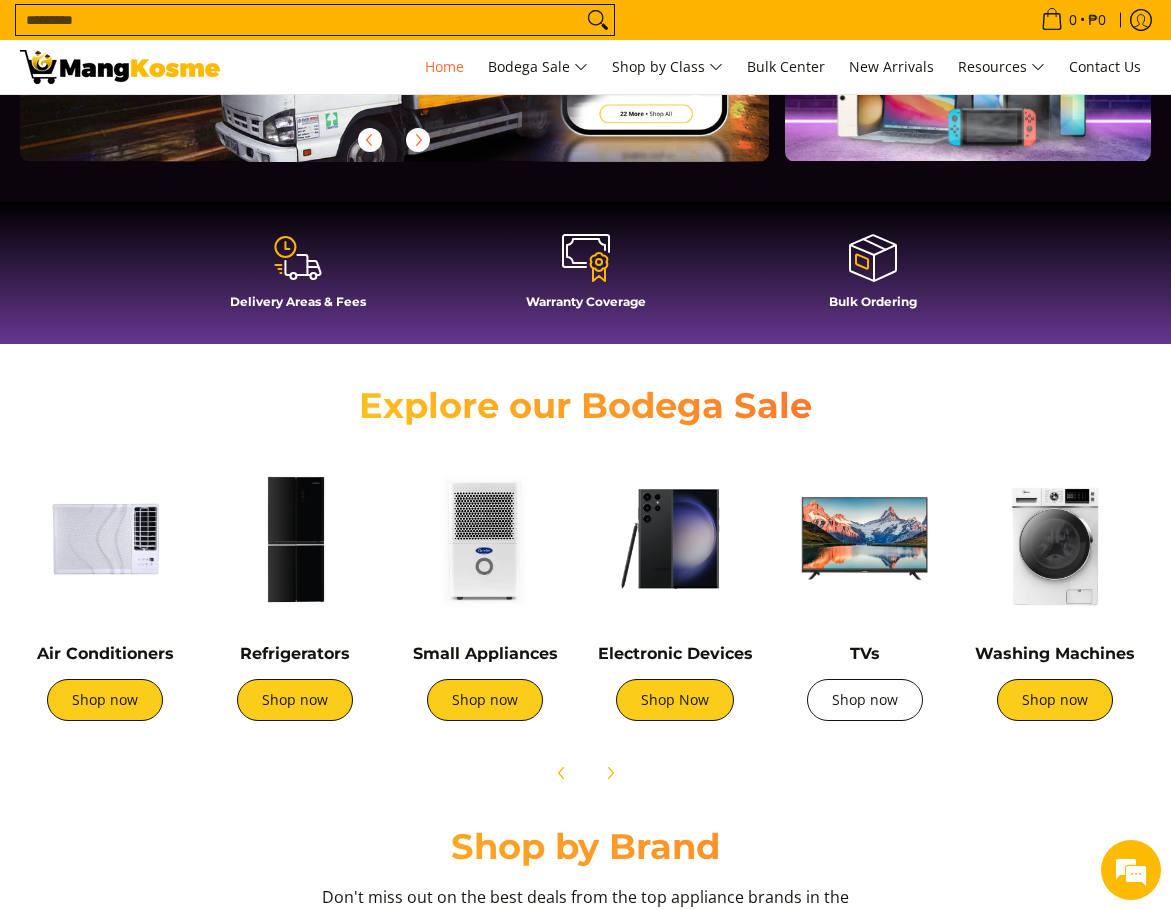 click on "Shop now" at bounding box center [865, 700] 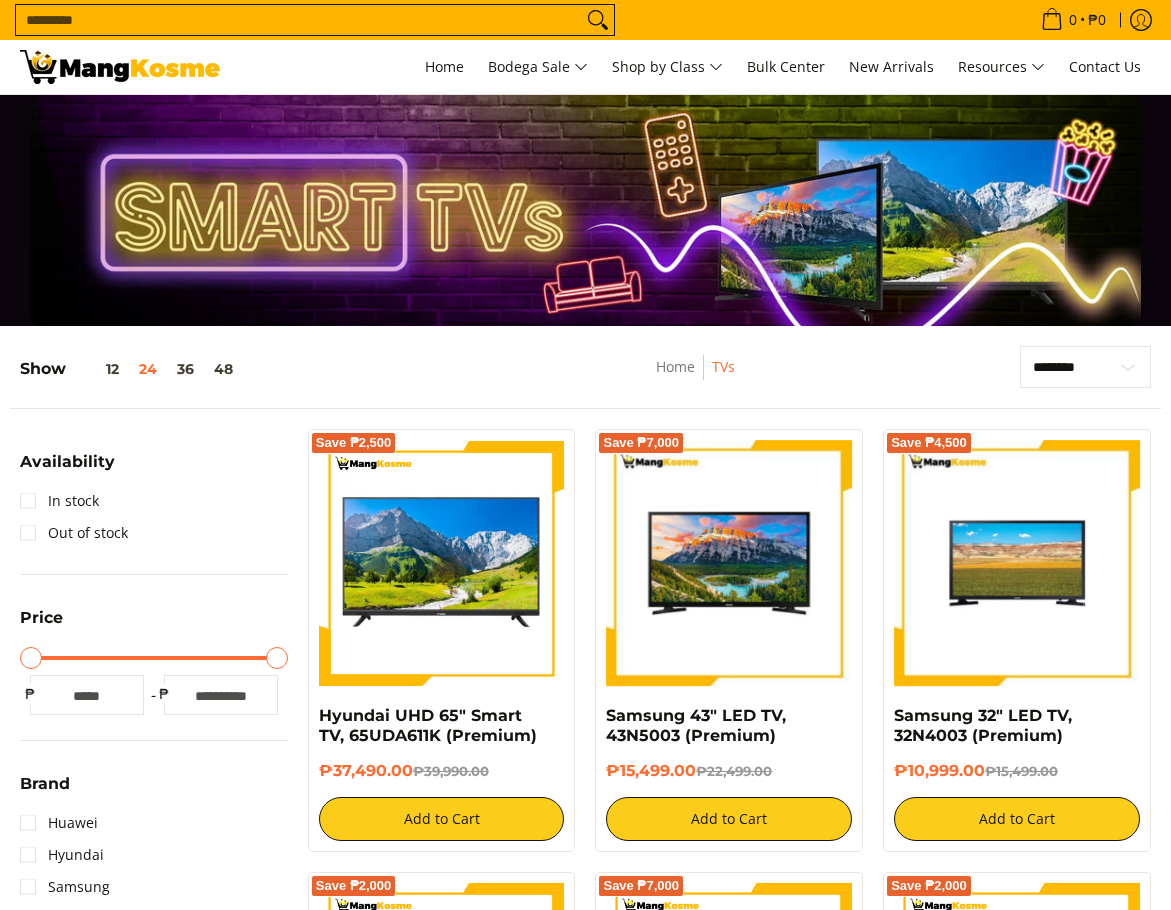 scroll, scrollTop: 0, scrollLeft: 0, axis: both 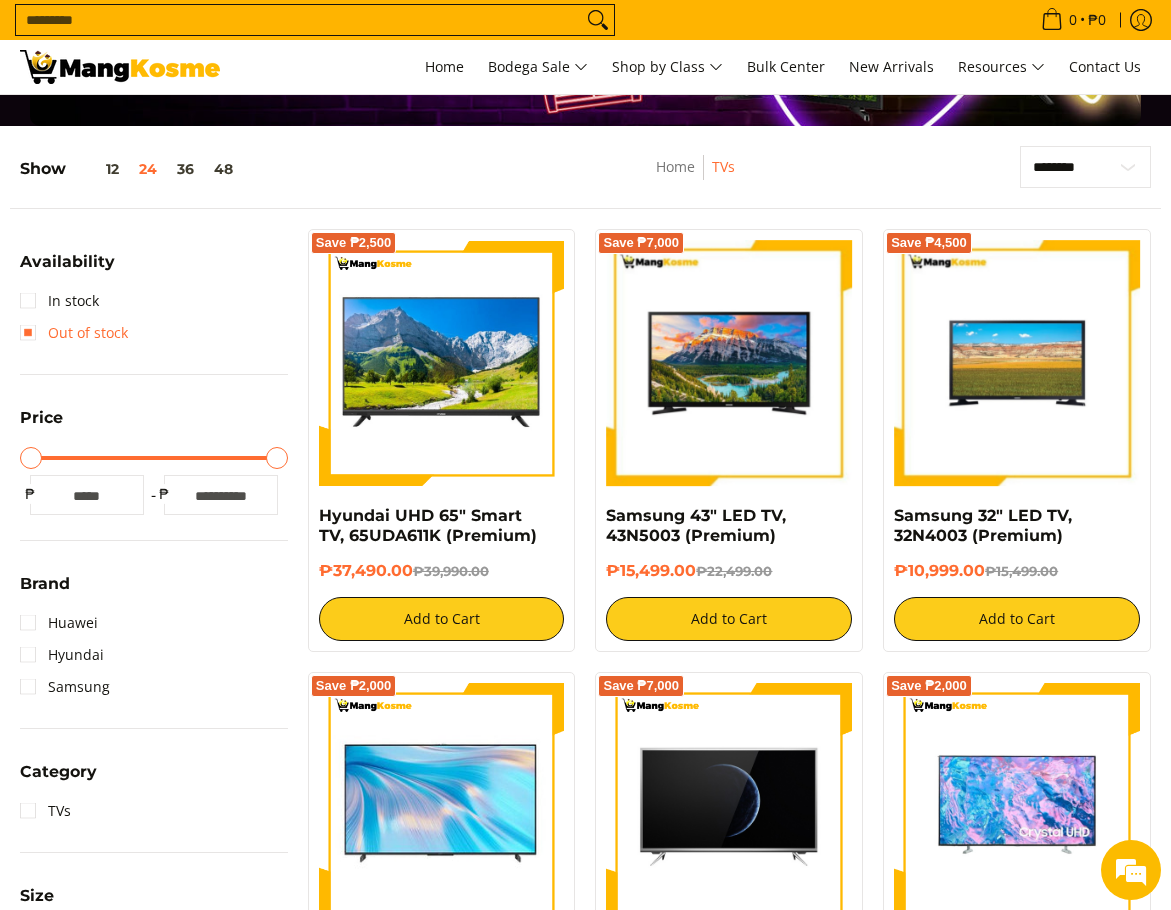 click on "Out of stock" at bounding box center [74, 333] 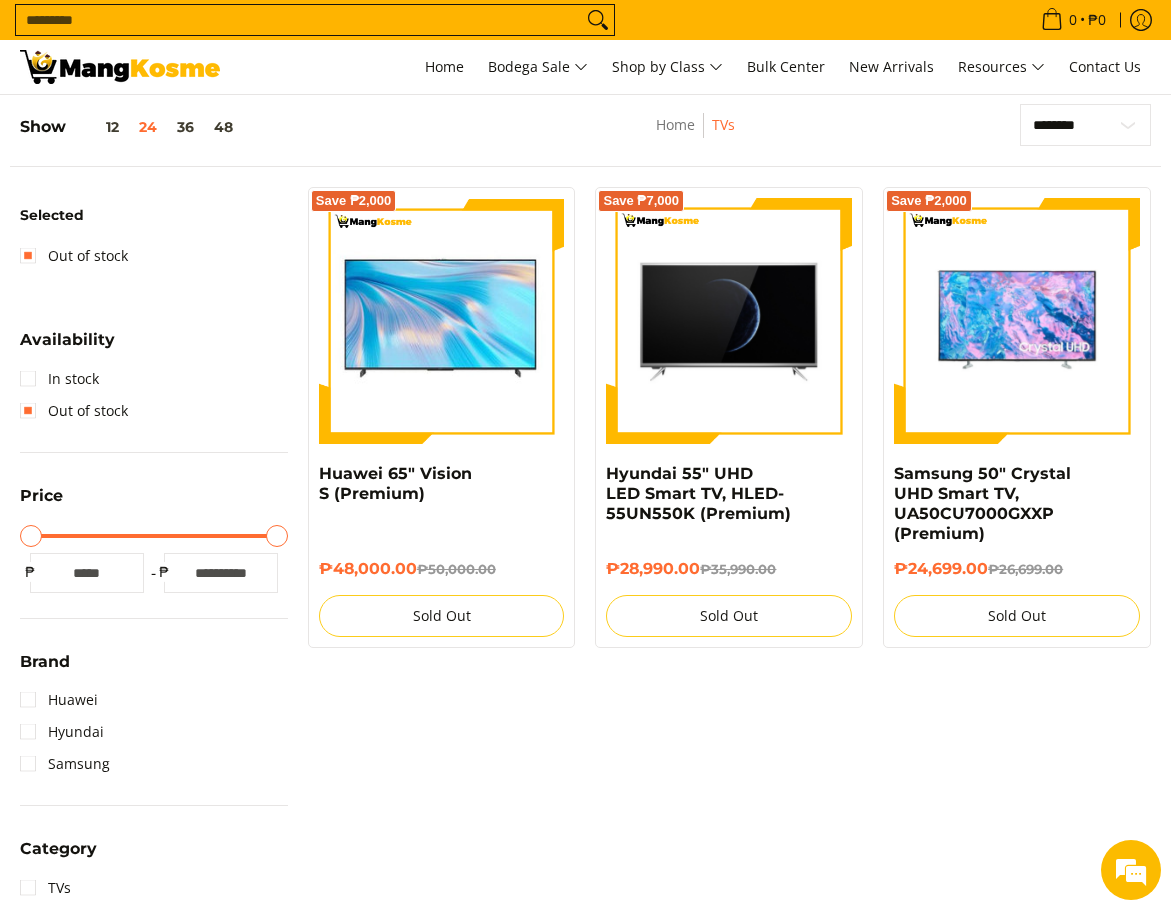 scroll, scrollTop: 251, scrollLeft: 0, axis: vertical 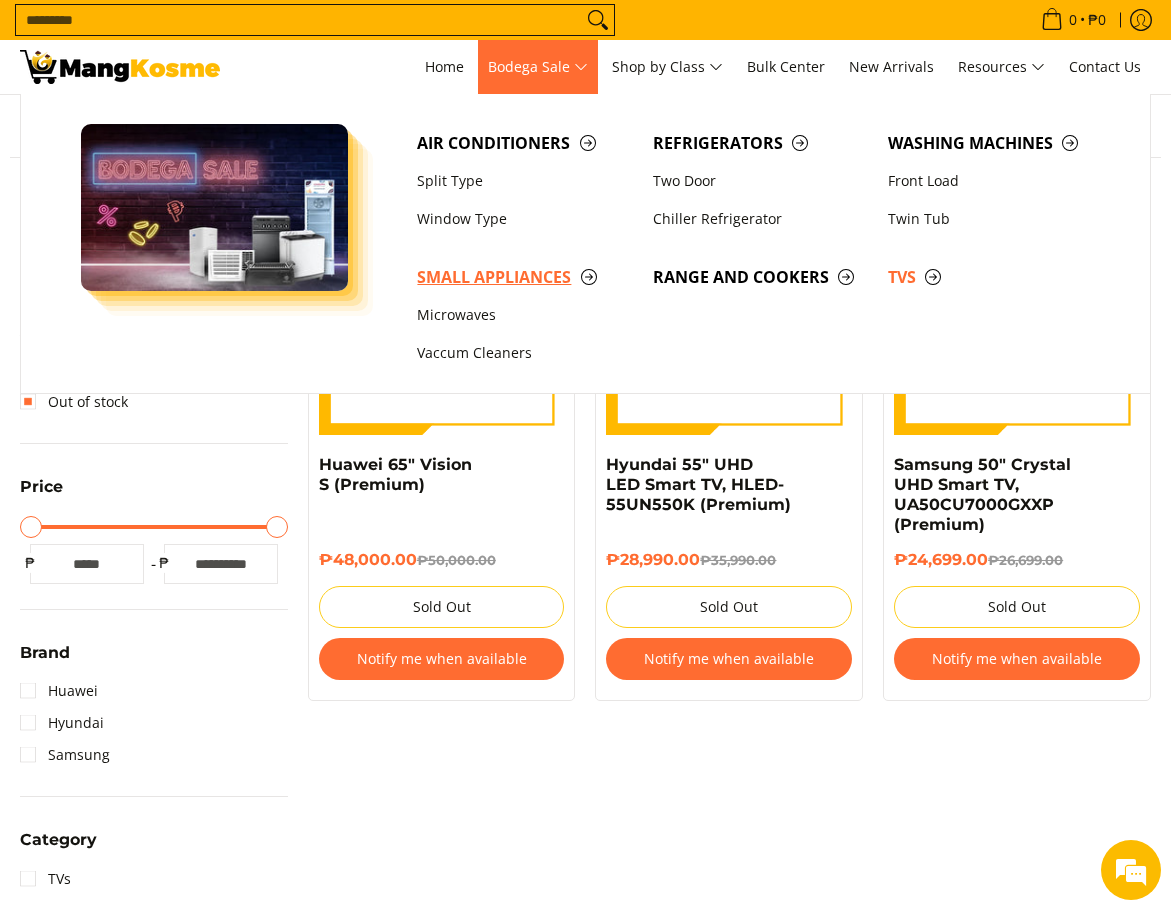 click on "Small Appliances" at bounding box center [524, 277] 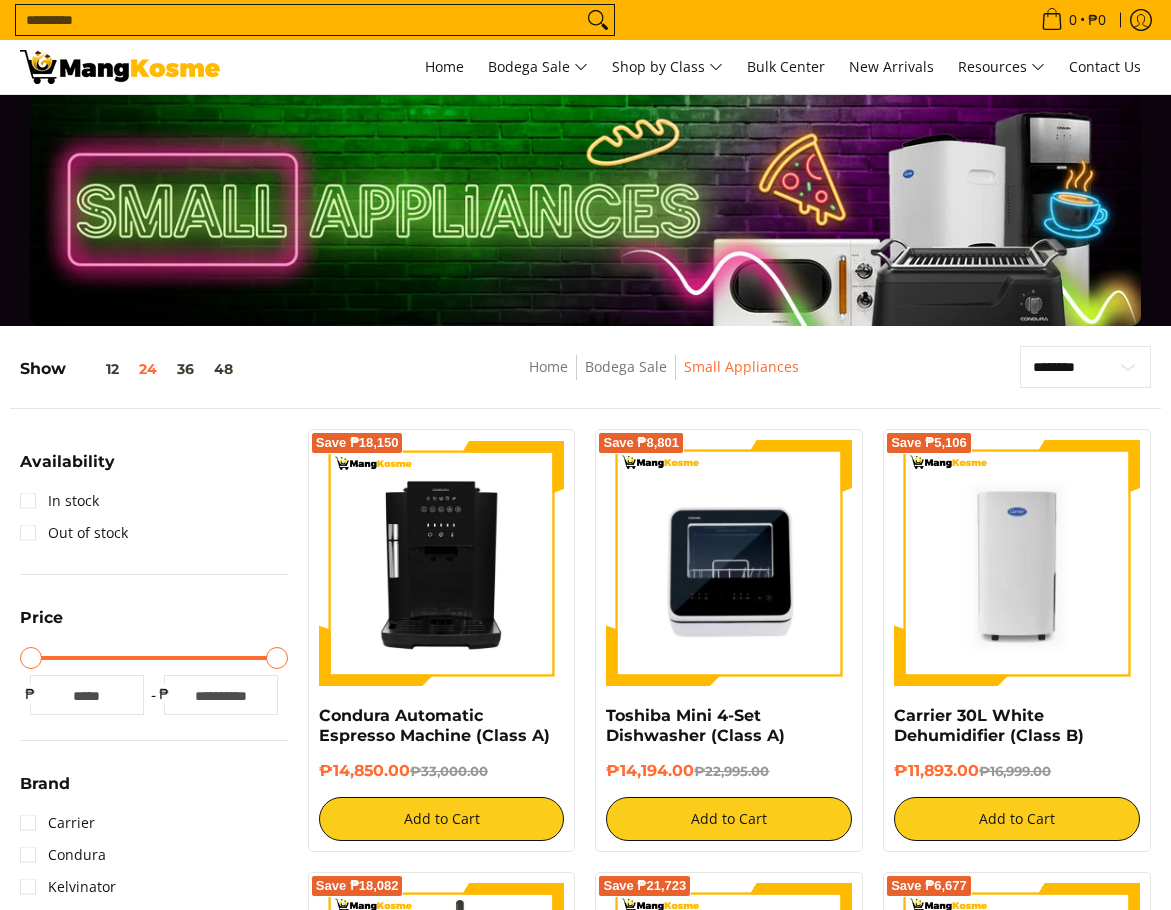scroll, scrollTop: 0, scrollLeft: 0, axis: both 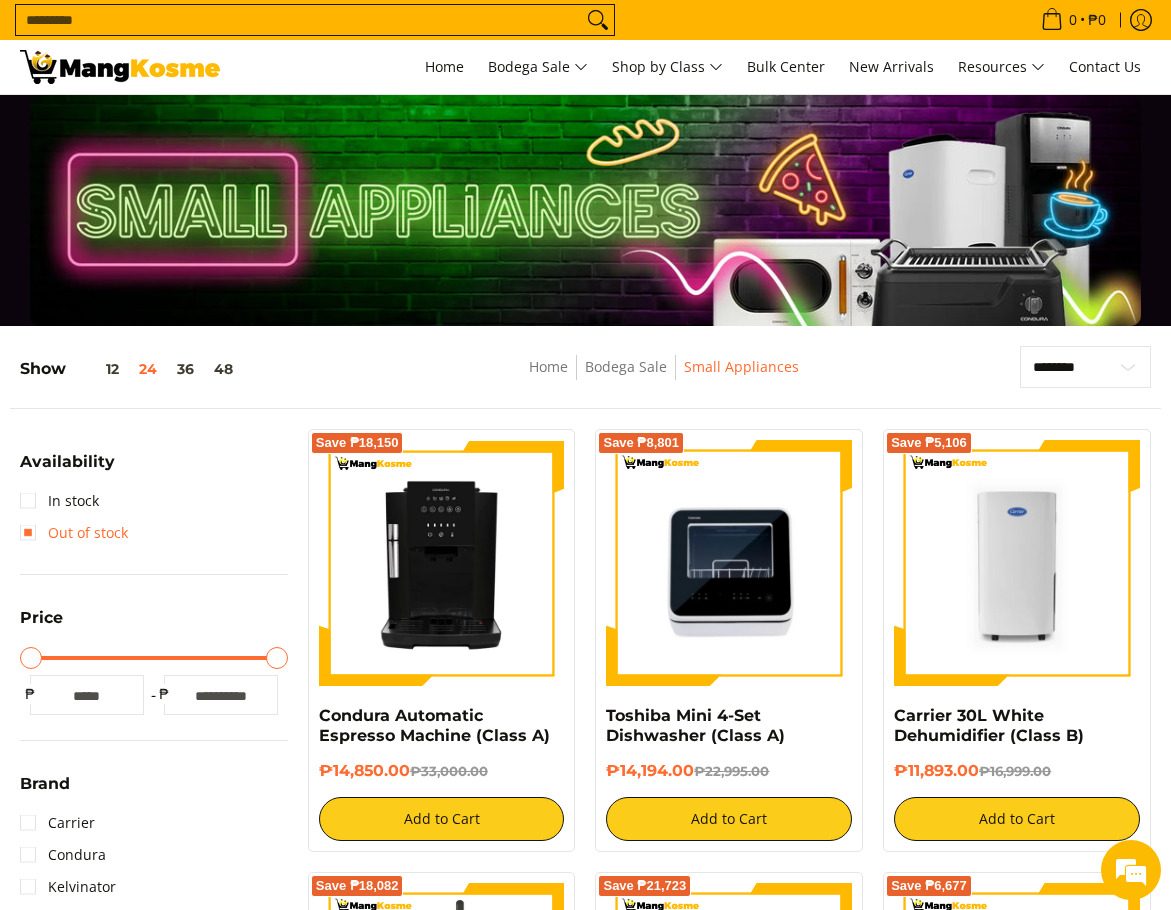 click on "Out of stock" at bounding box center (74, 533) 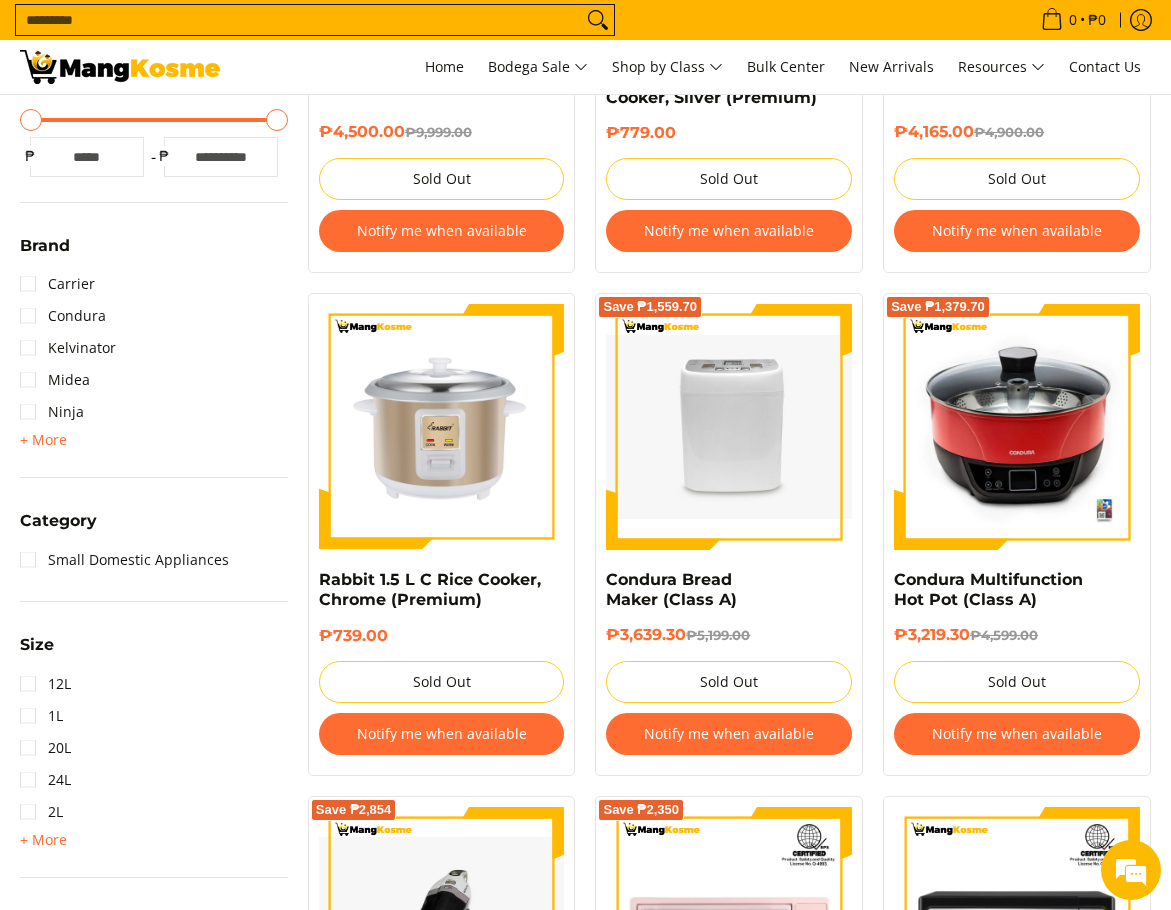 scroll, scrollTop: 651, scrollLeft: 0, axis: vertical 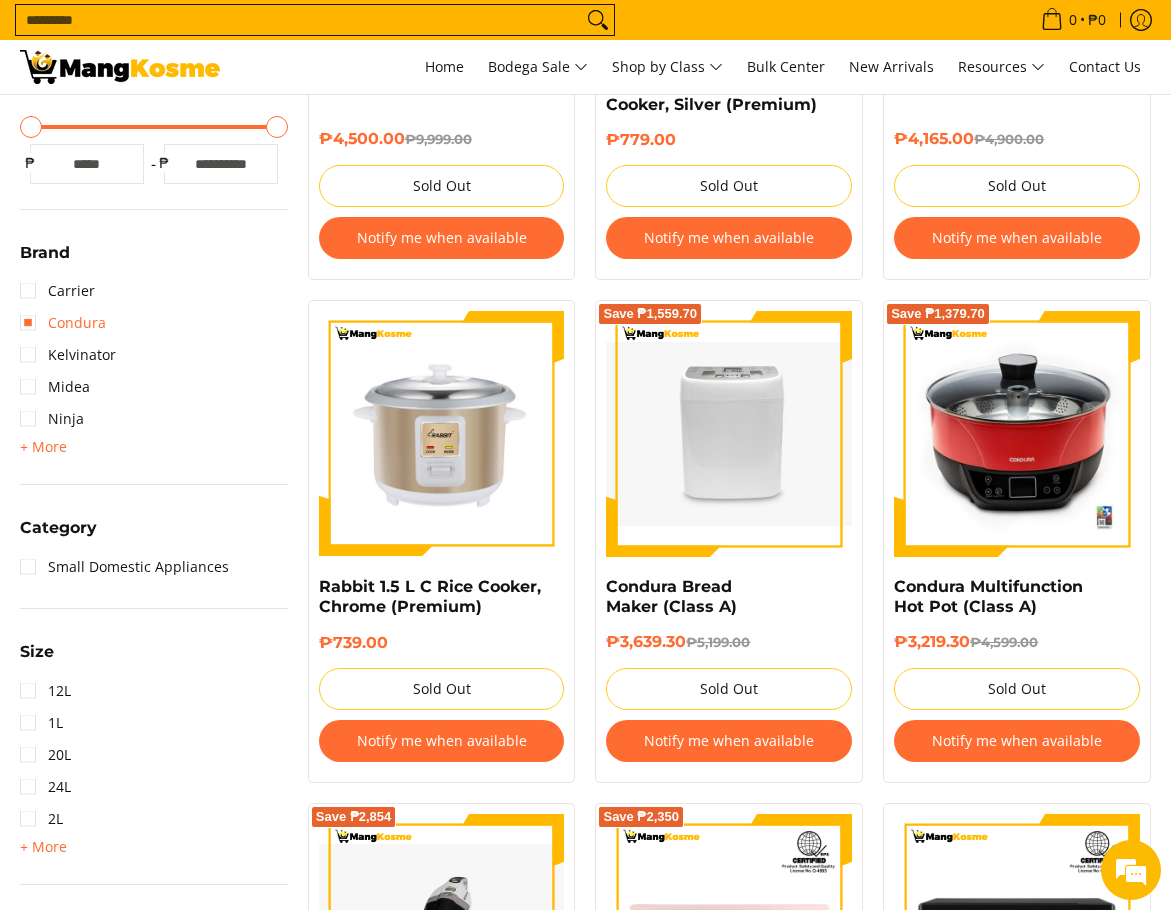 click on "Condura" at bounding box center (63, 323) 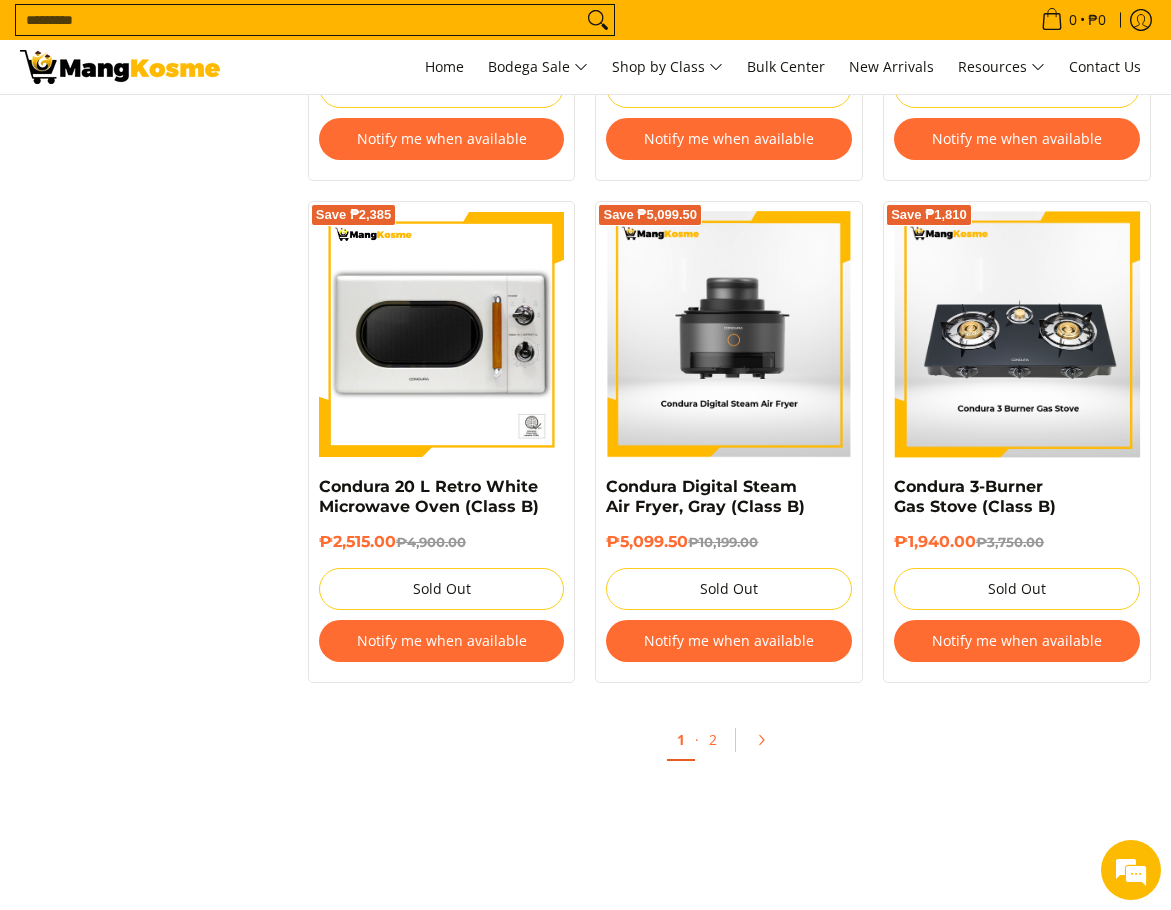 scroll, scrollTop: 3951, scrollLeft: 0, axis: vertical 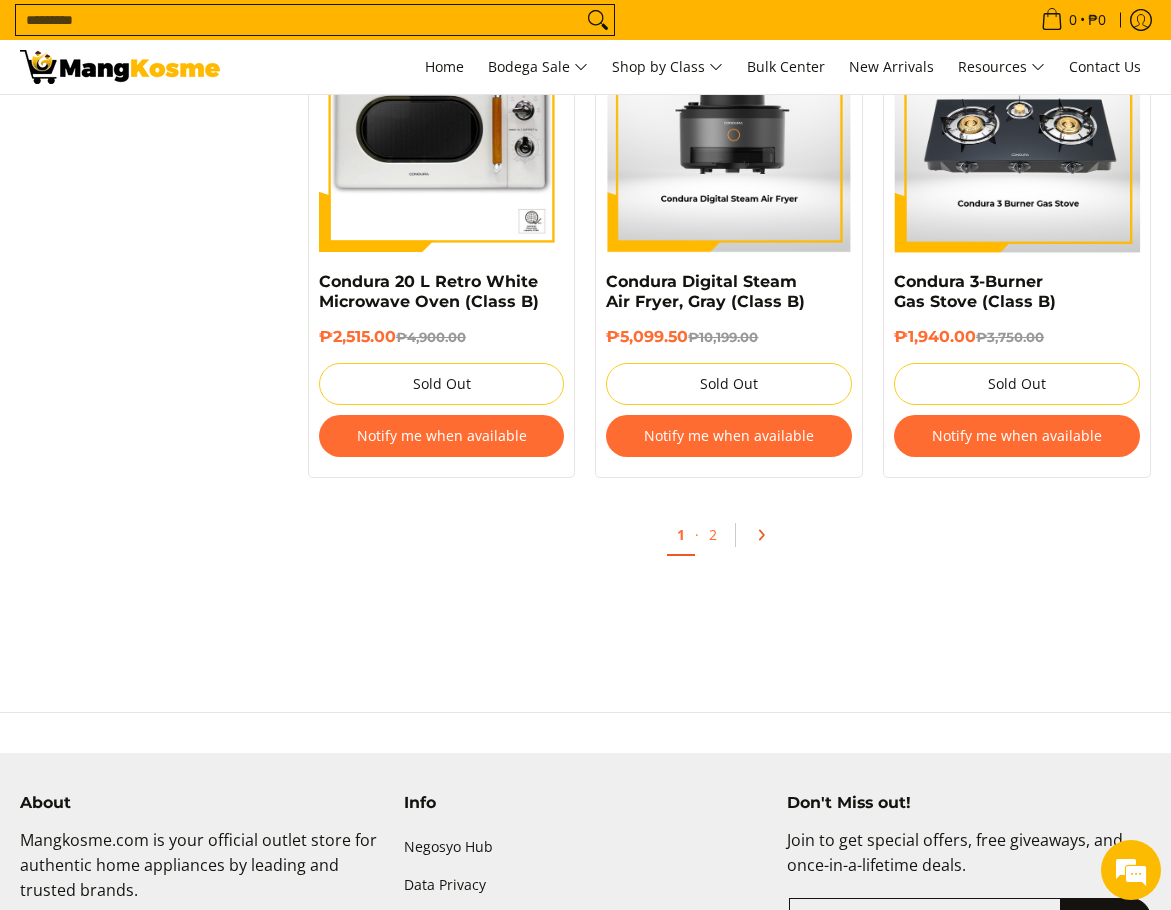 click 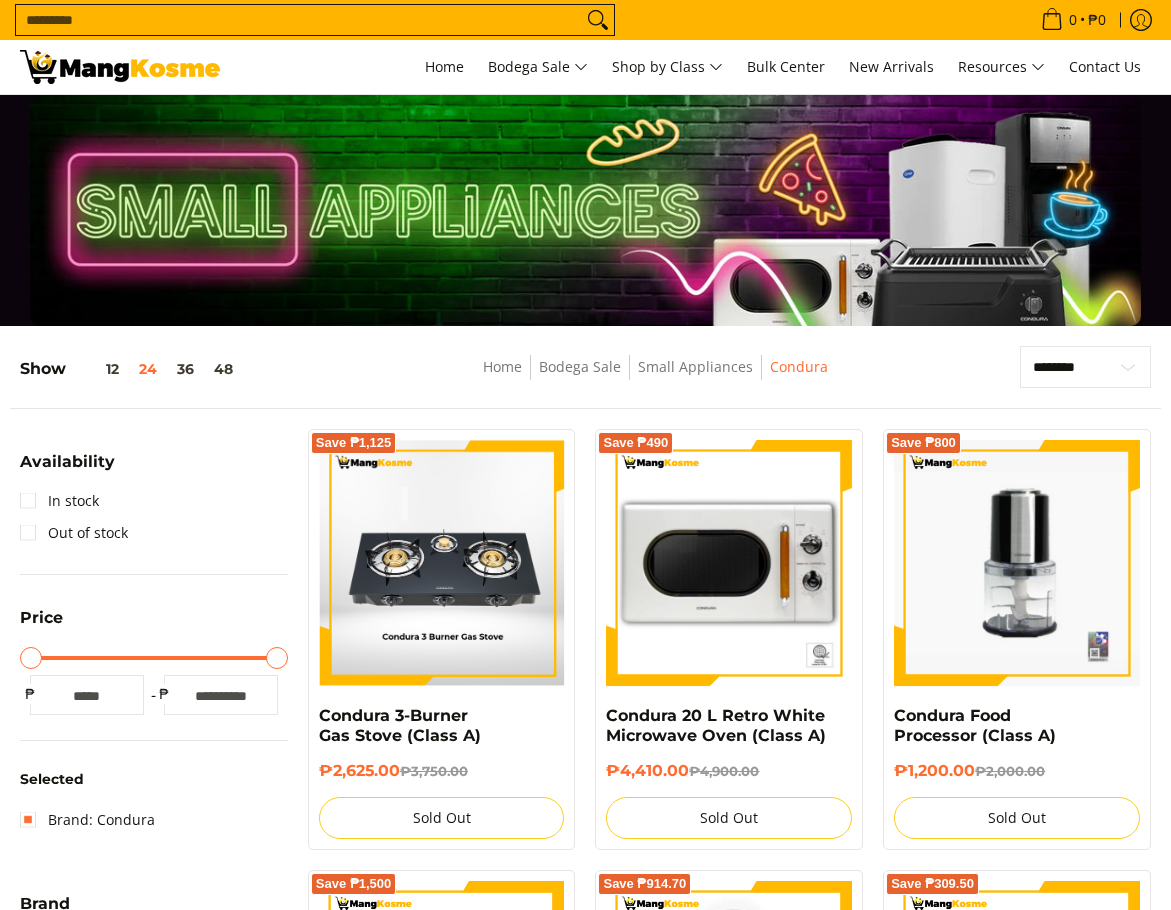 scroll, scrollTop: 397, scrollLeft: 0, axis: vertical 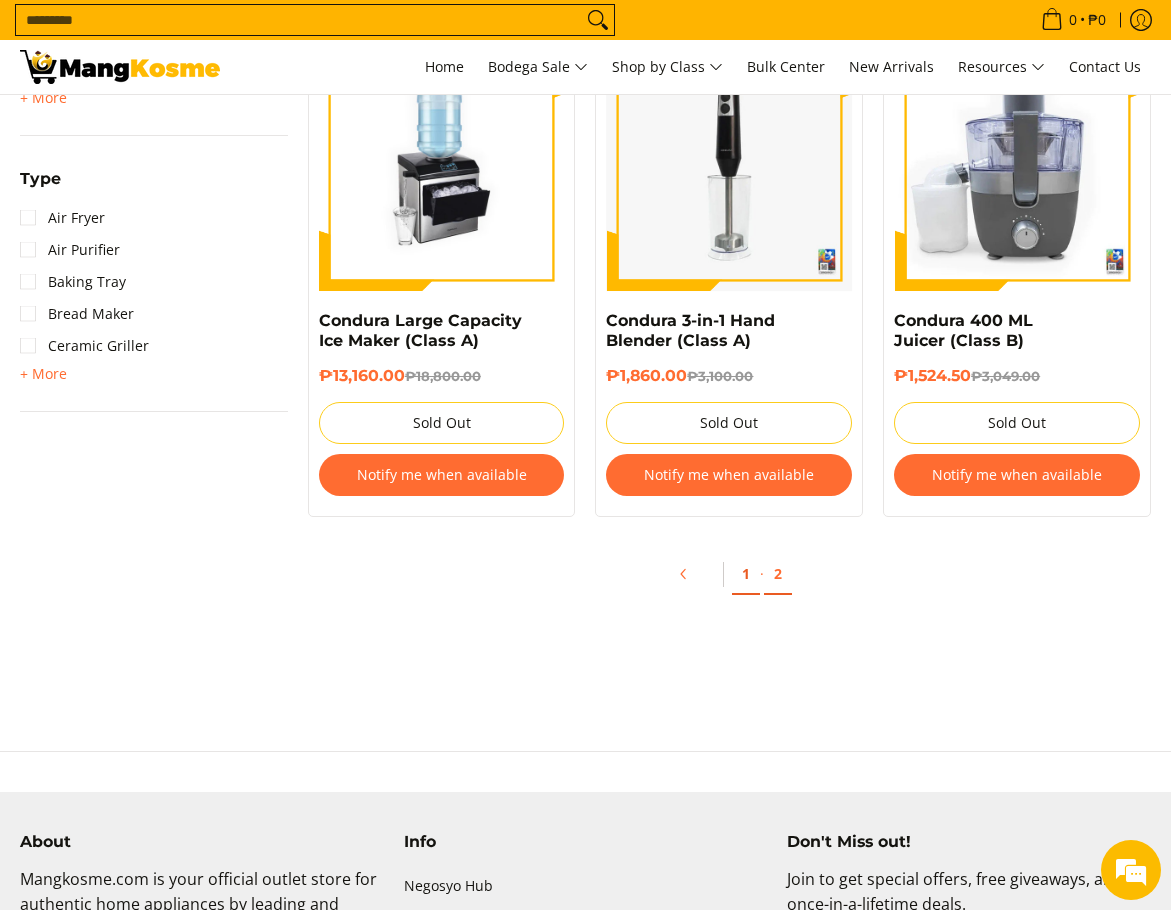 click on "1" at bounding box center [746, 574] 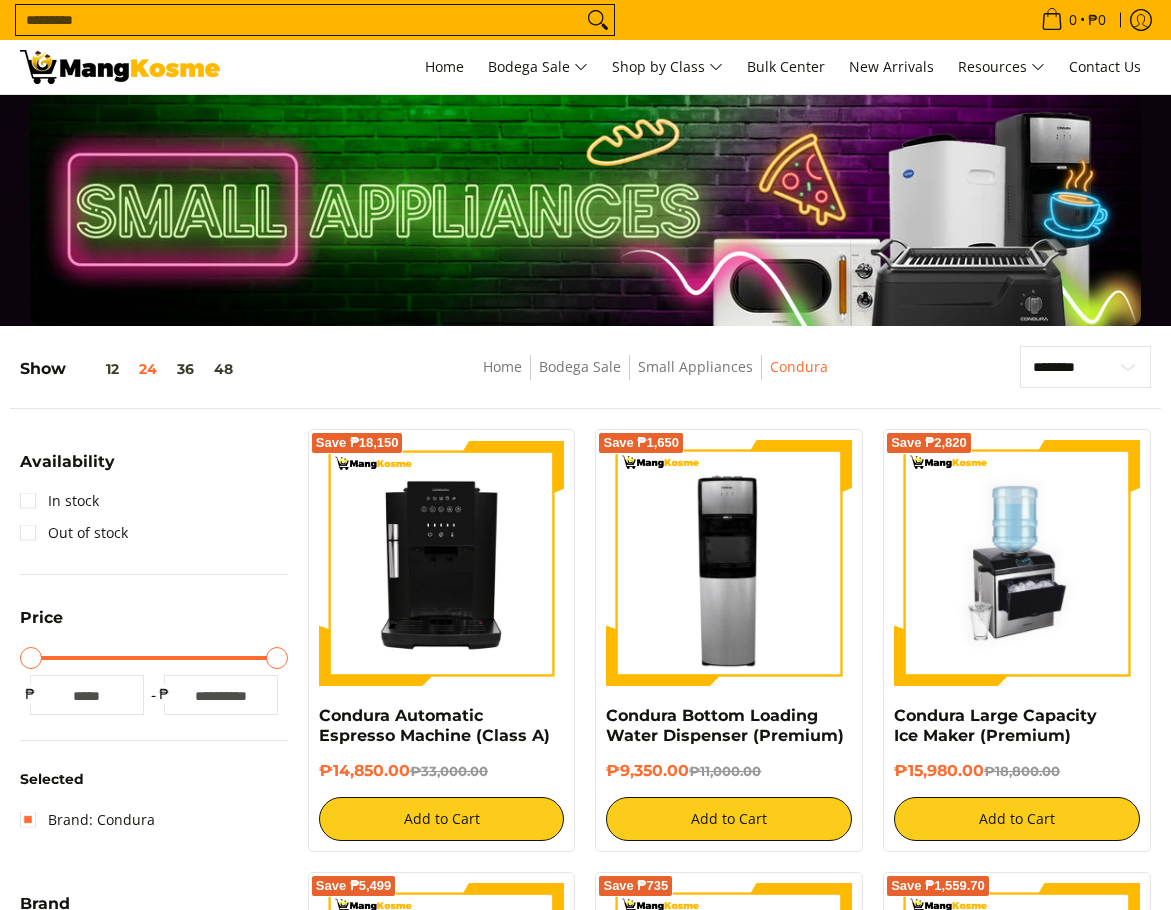 scroll, scrollTop: 496, scrollLeft: 0, axis: vertical 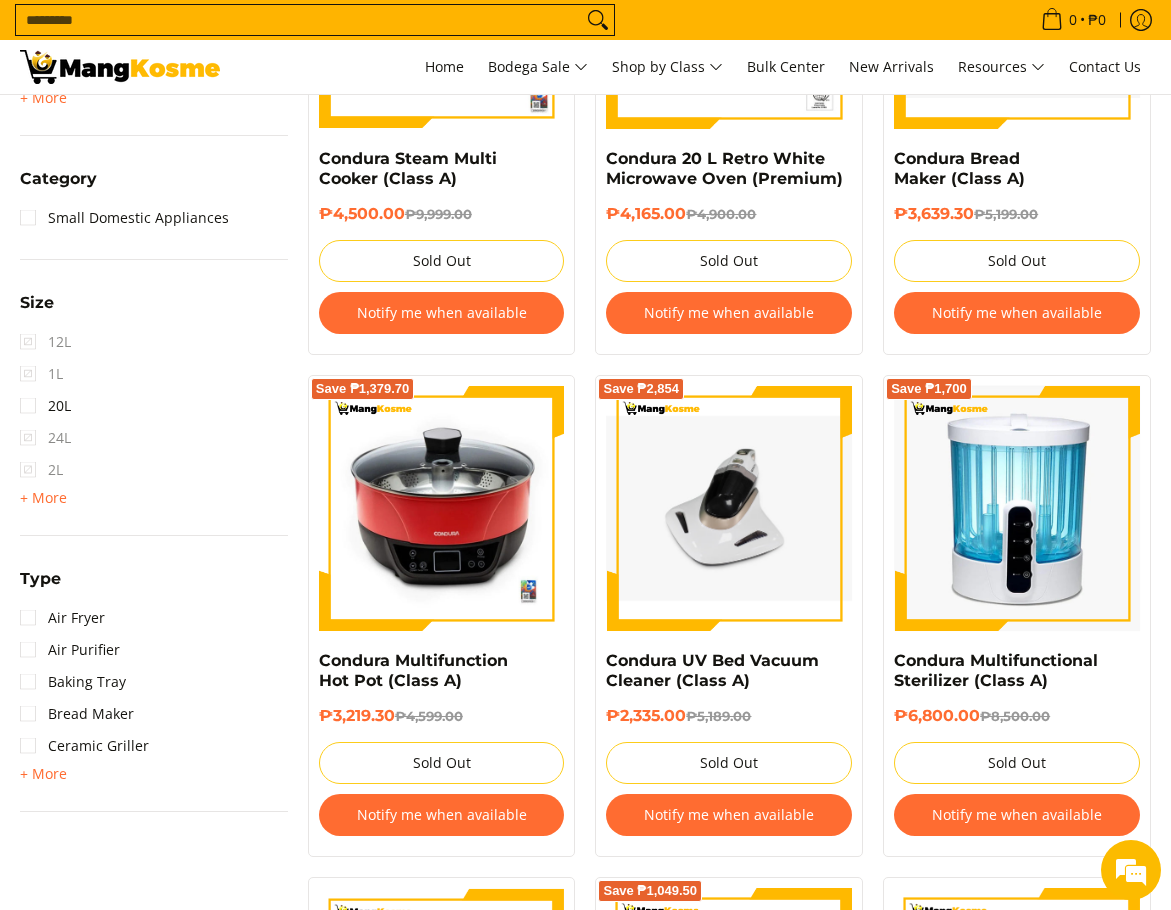 click on "Availability
In stock
Out of stock
Price
Minimum Price
Maximum Price
Minimum Price
*
₱
Maximum Price
*****
₱" at bounding box center (154, 135) 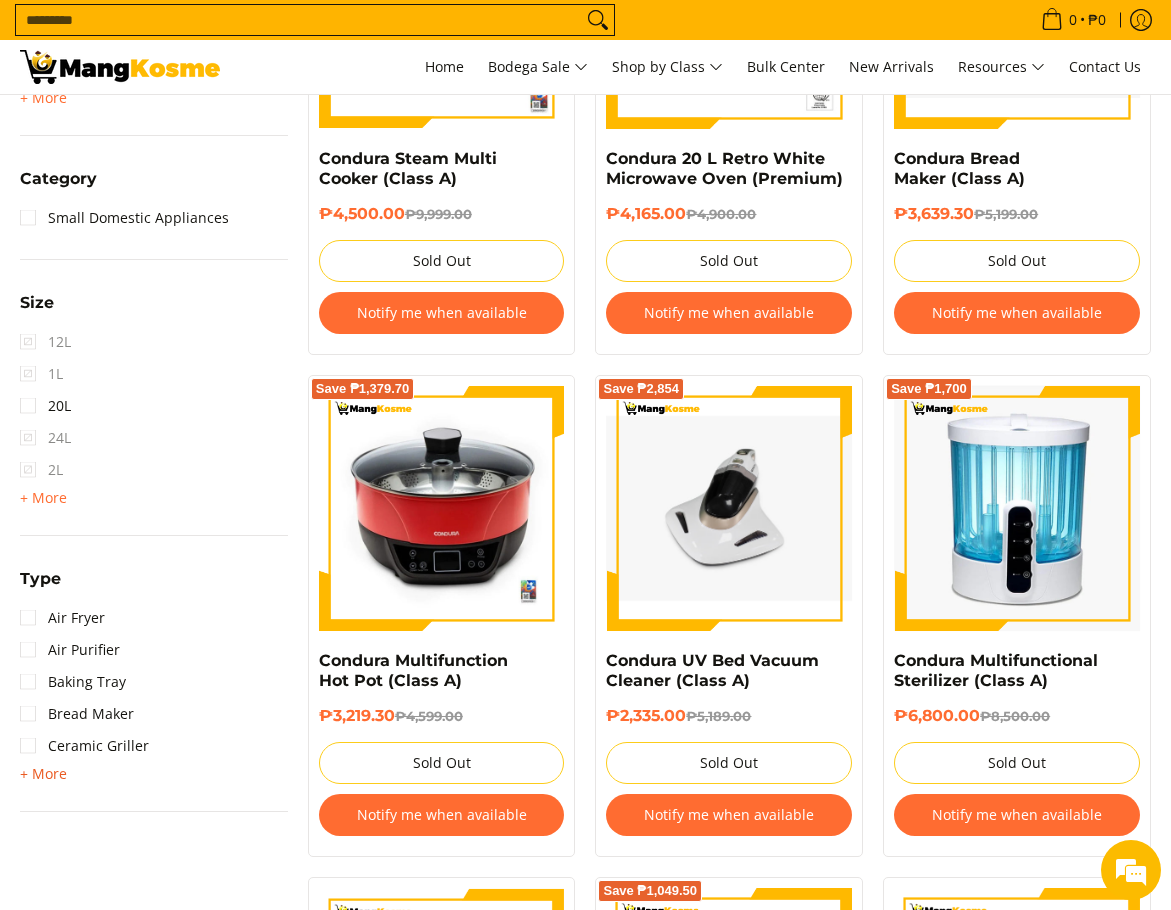 click on "+ More" at bounding box center (43, 774) 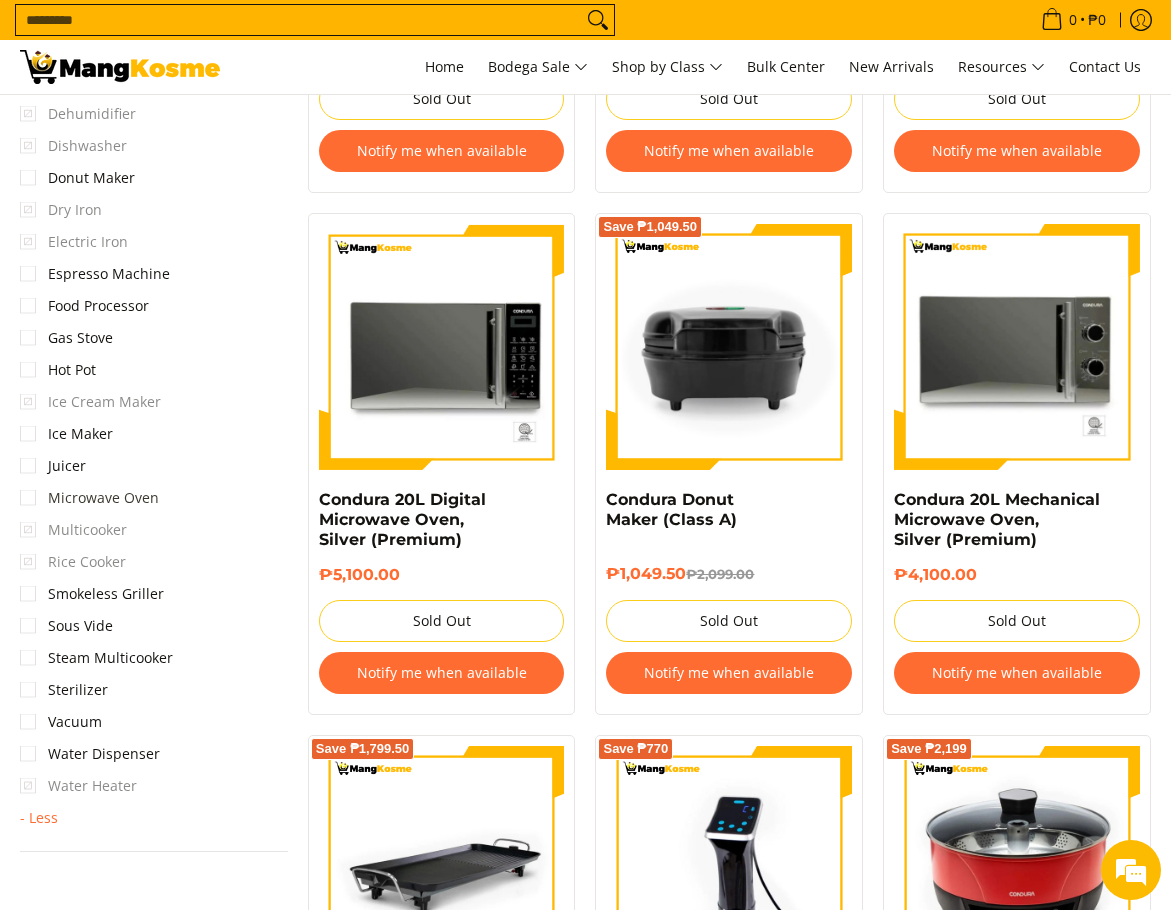 scroll, scrollTop: 1700, scrollLeft: 0, axis: vertical 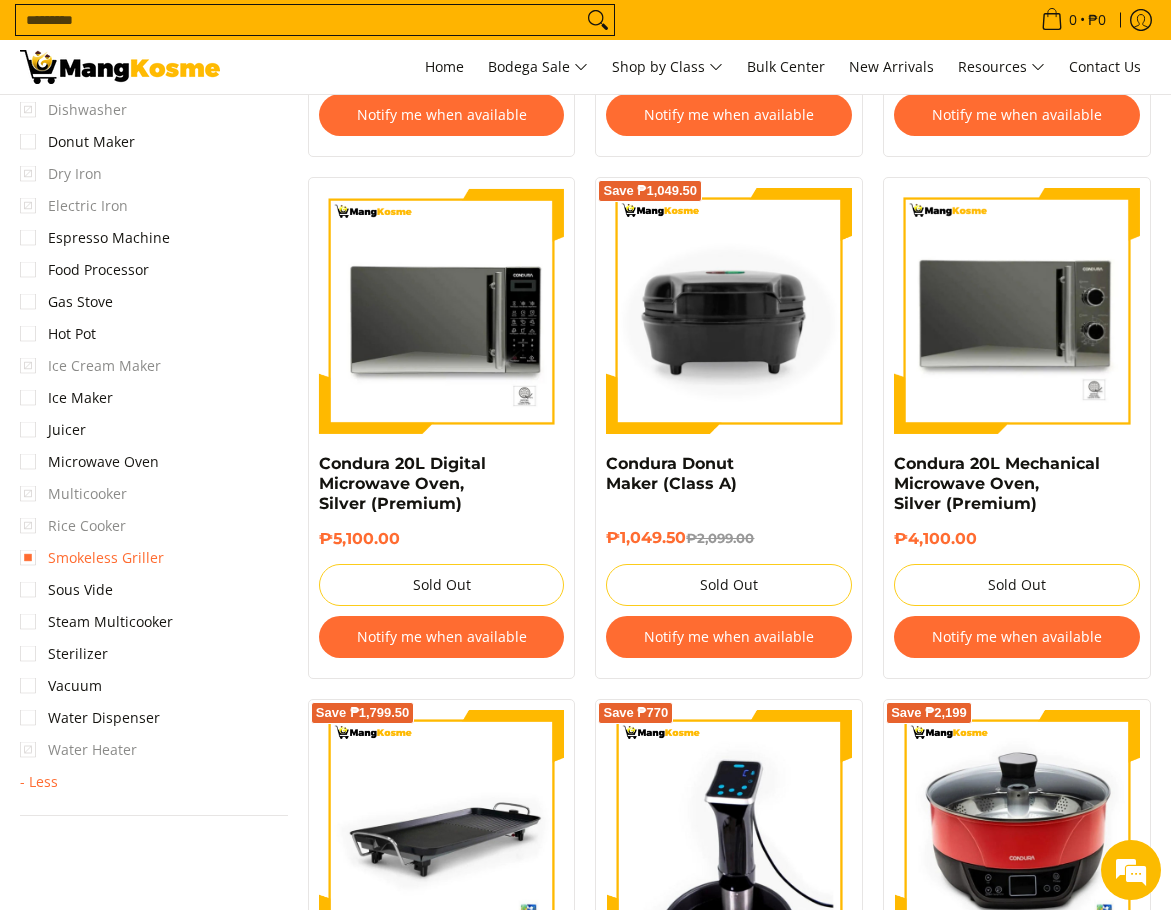 click on "Smokeless Griller" at bounding box center (92, 558) 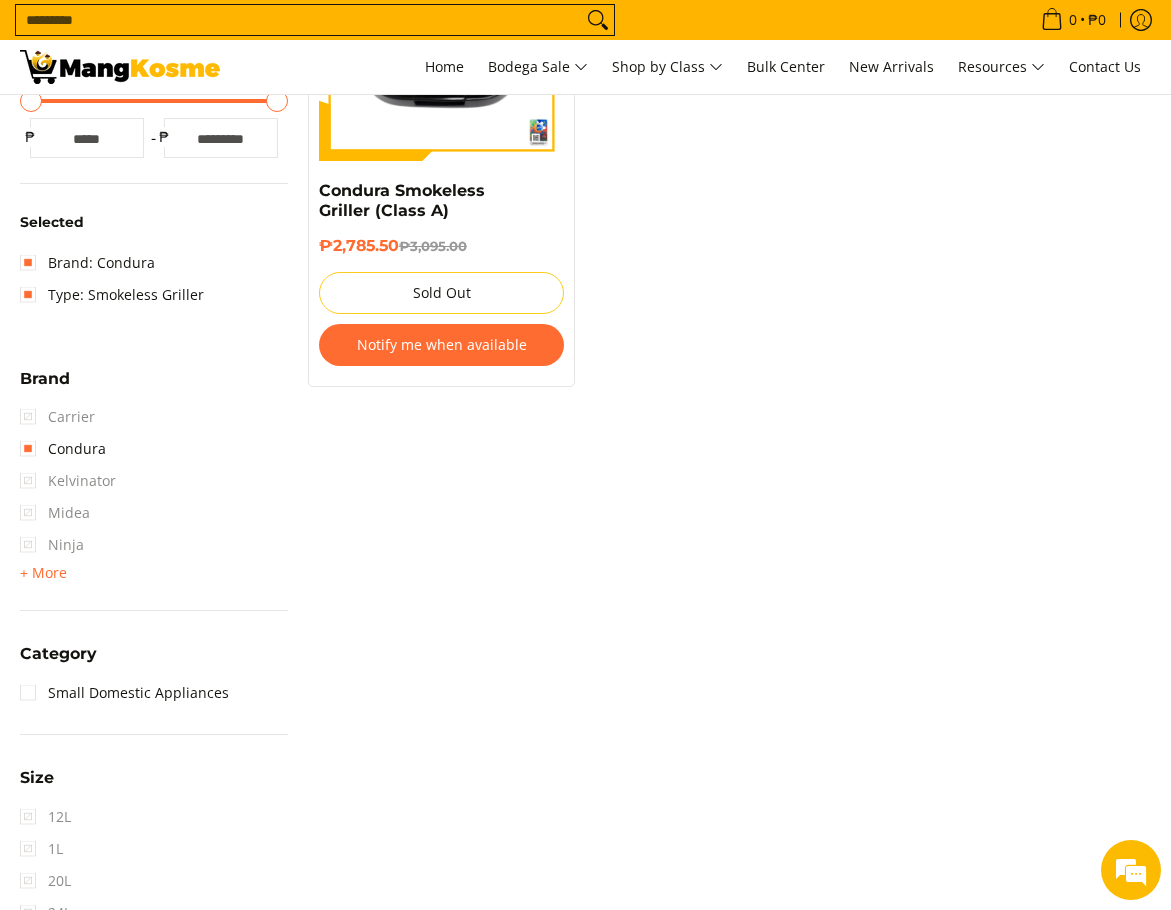 scroll, scrollTop: 251, scrollLeft: 0, axis: vertical 